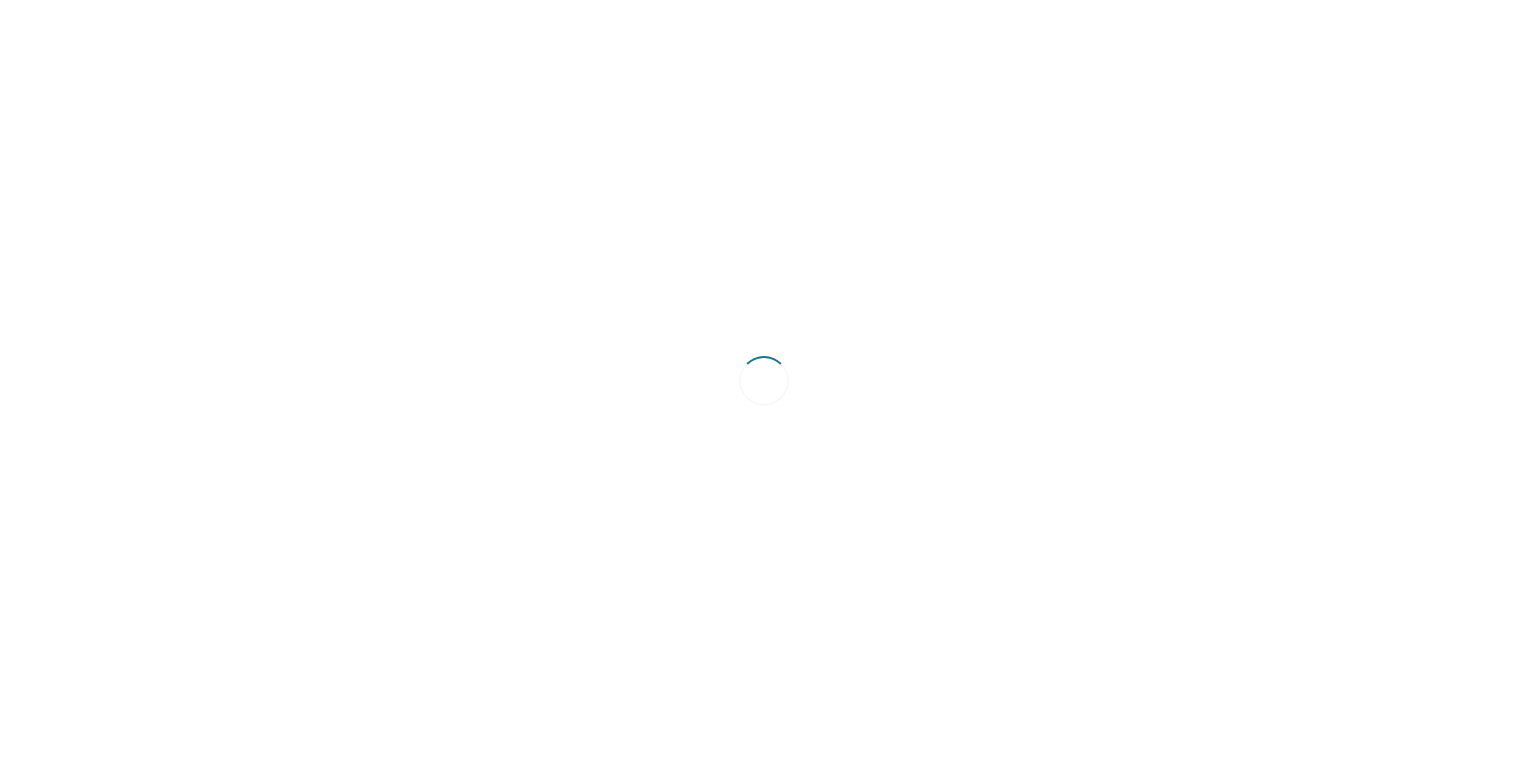 scroll, scrollTop: 0, scrollLeft: 0, axis: both 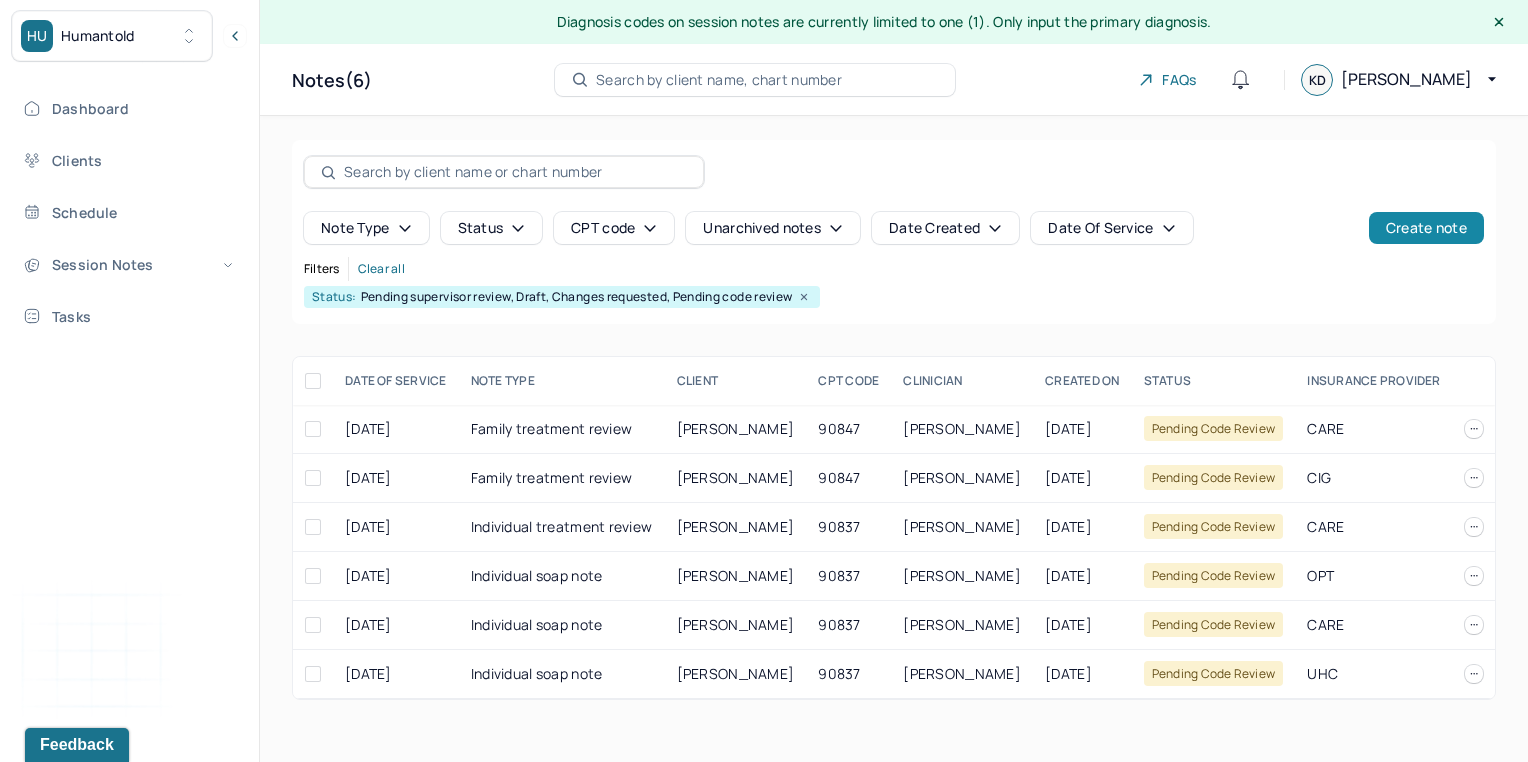 click on "Create note" at bounding box center [1426, 228] 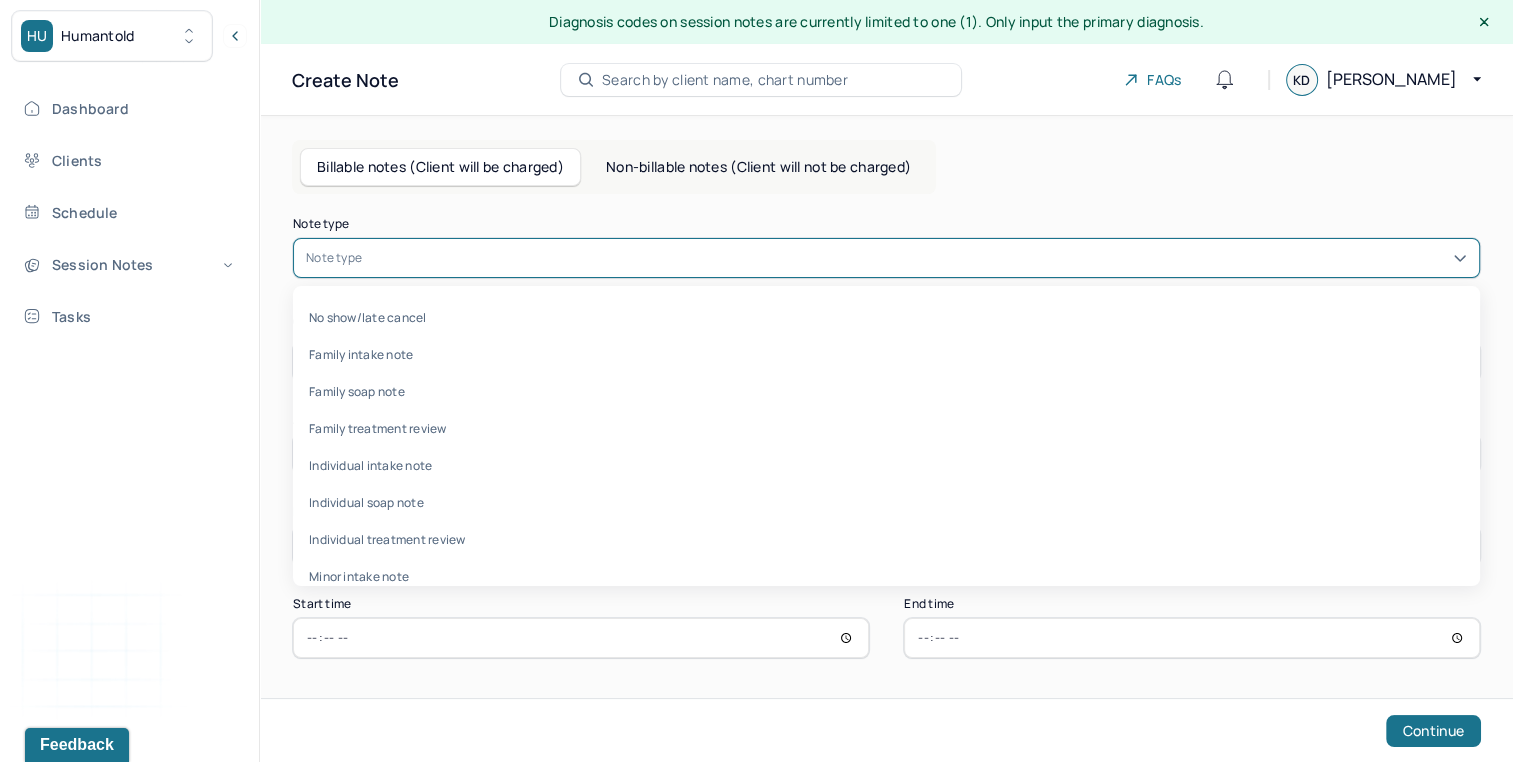 click at bounding box center (916, 258) 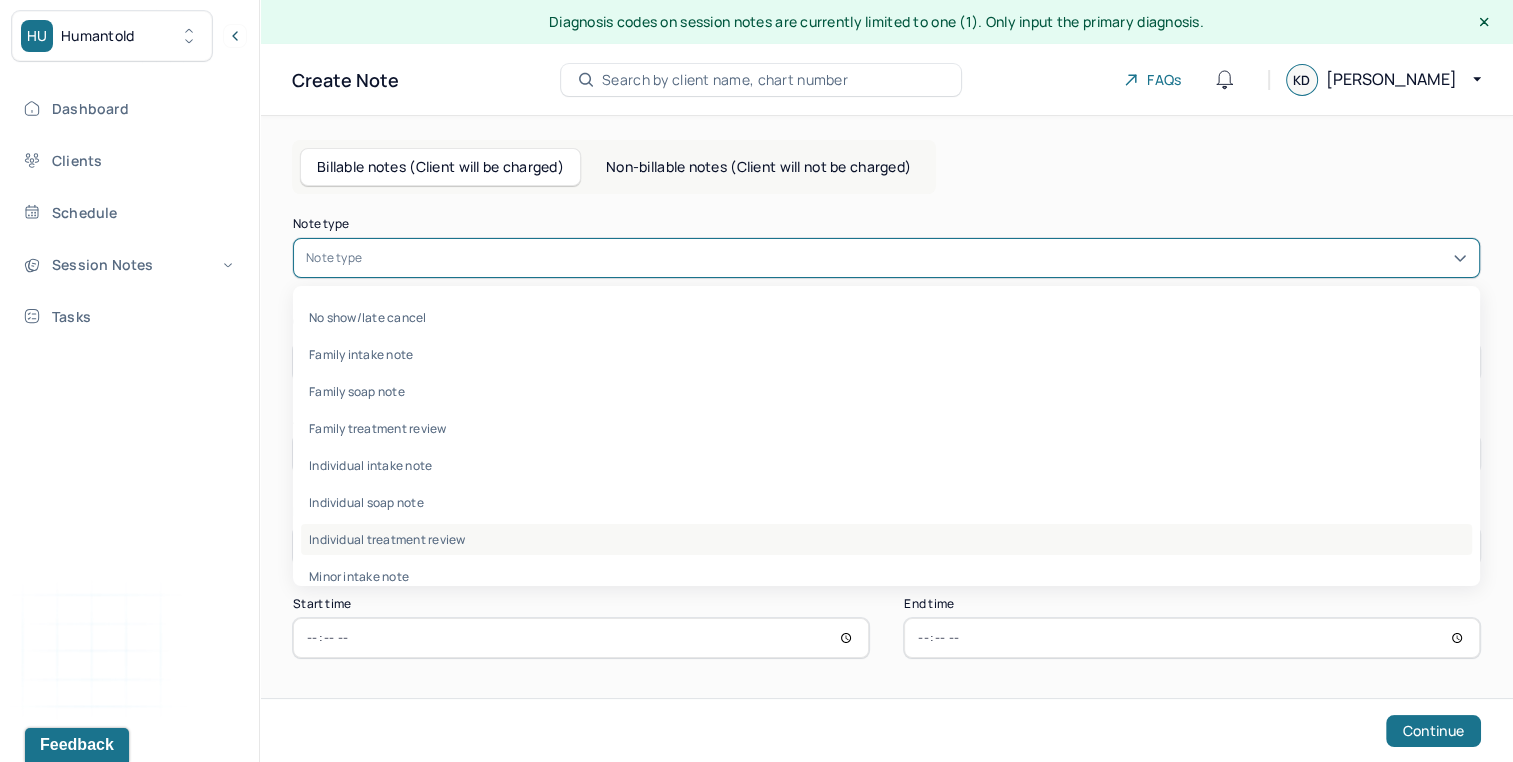 click on "Individual treatment review" at bounding box center (886, 539) 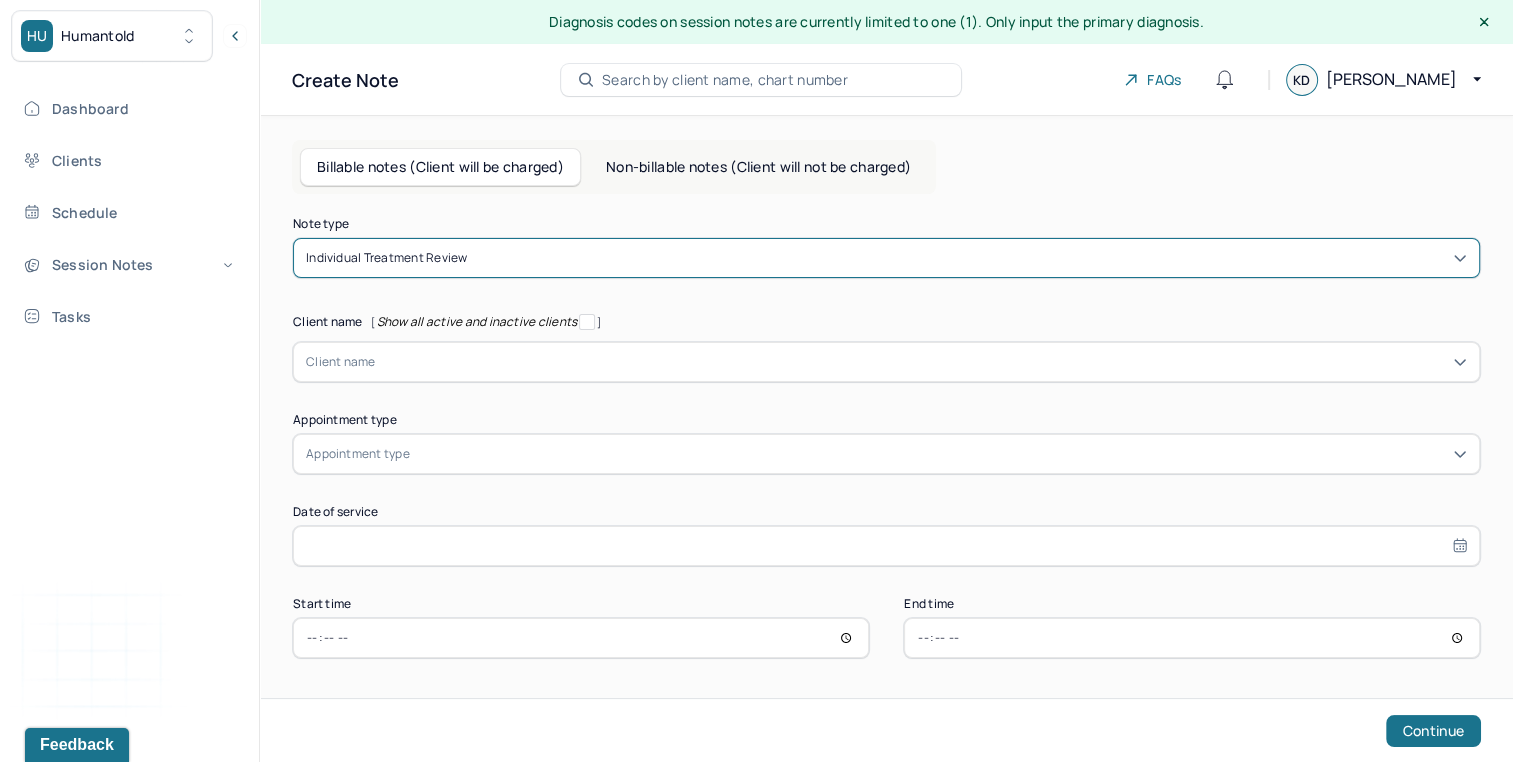 click at bounding box center [921, 362] 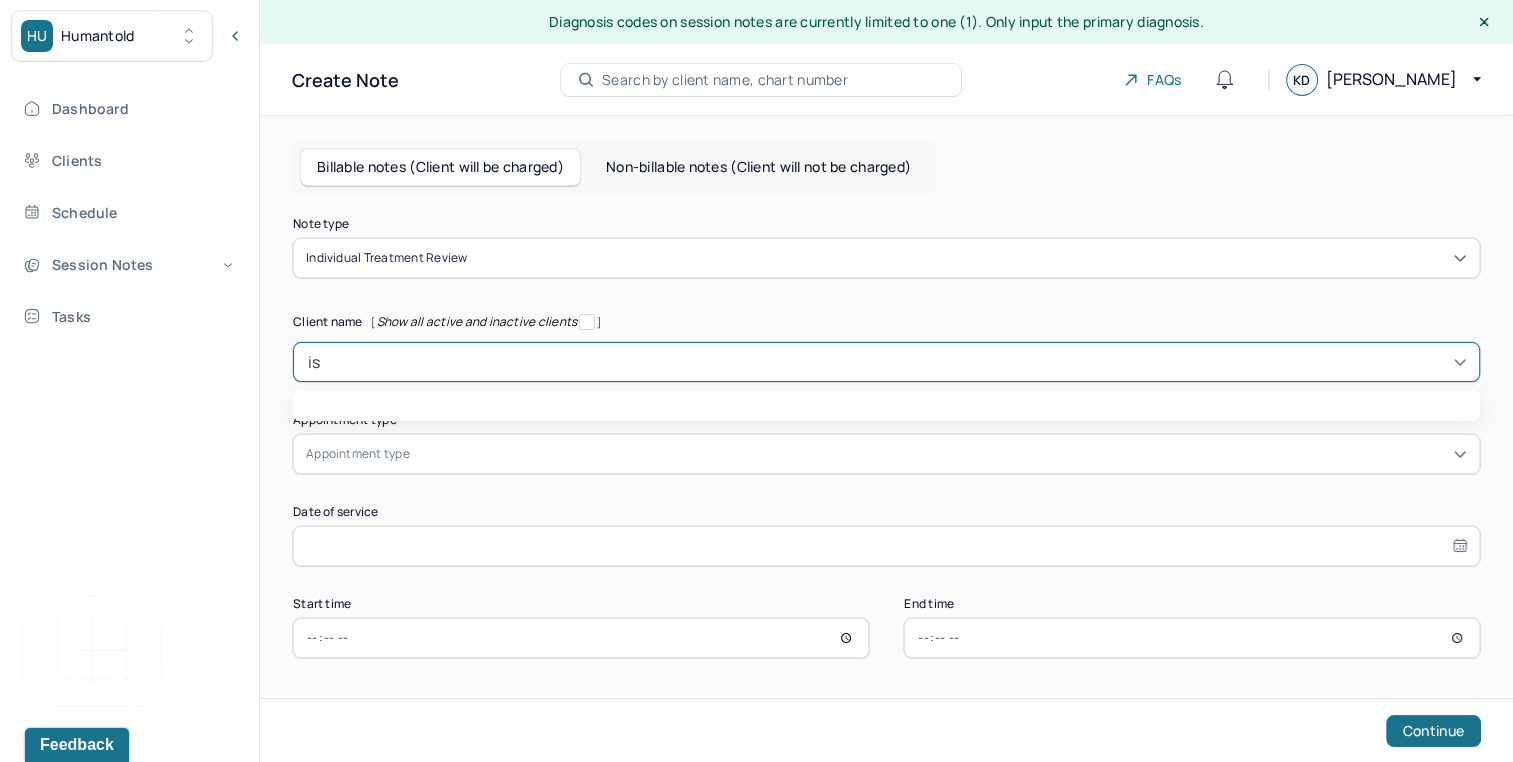 type on "isa" 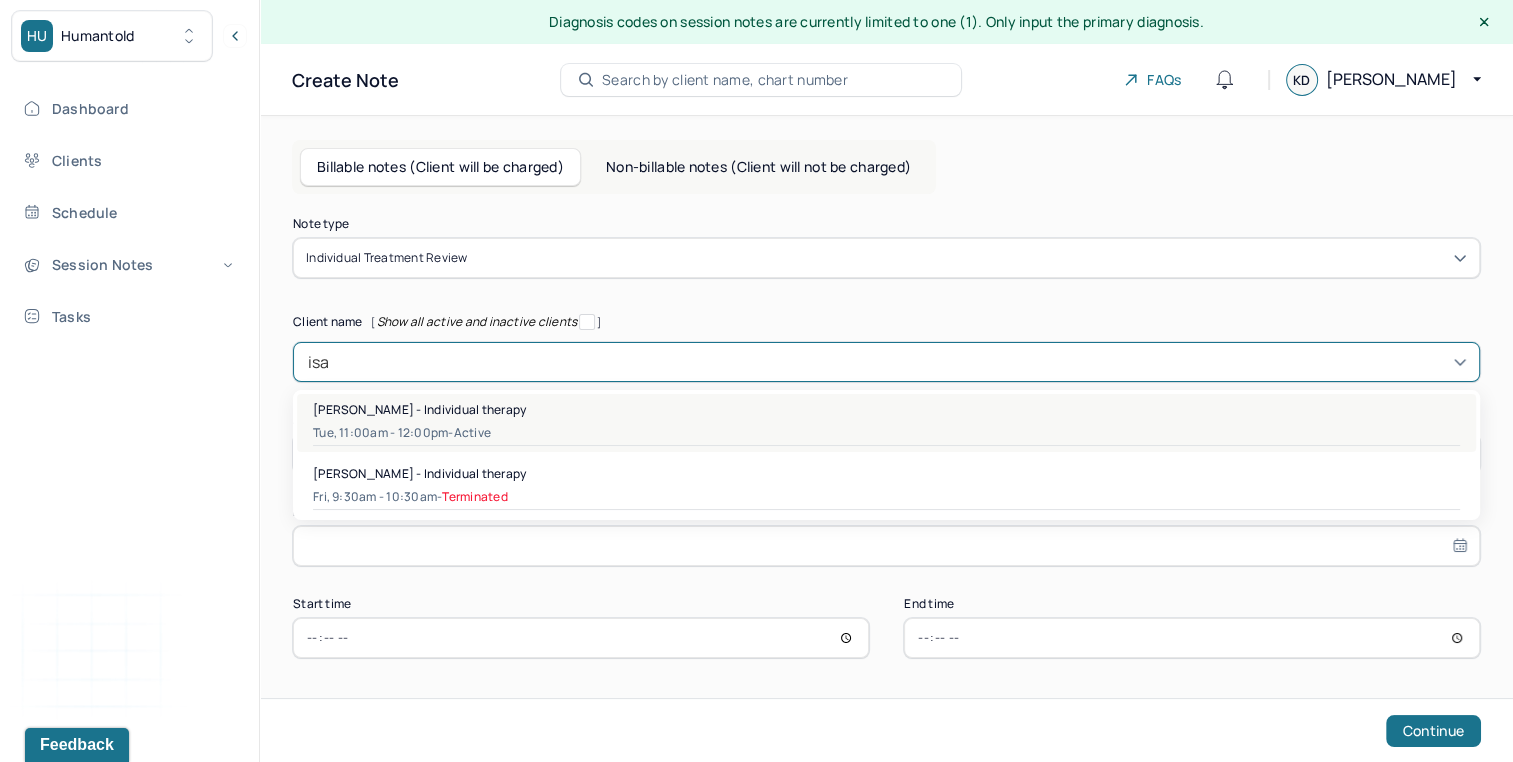 click on "Tue, 11:00am - 12:00pm  -  active" at bounding box center (886, 433) 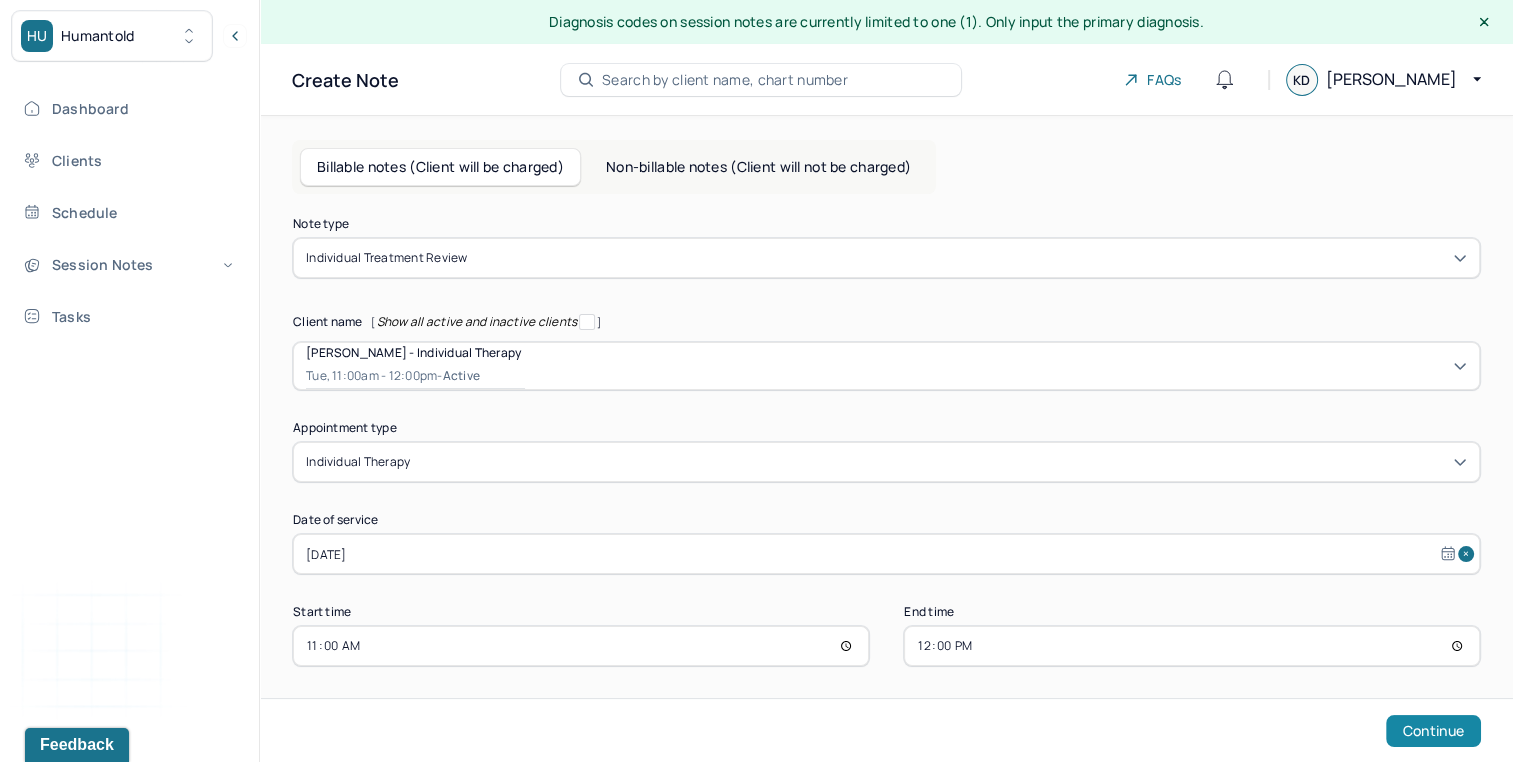 click on "Continue" at bounding box center (1433, 731) 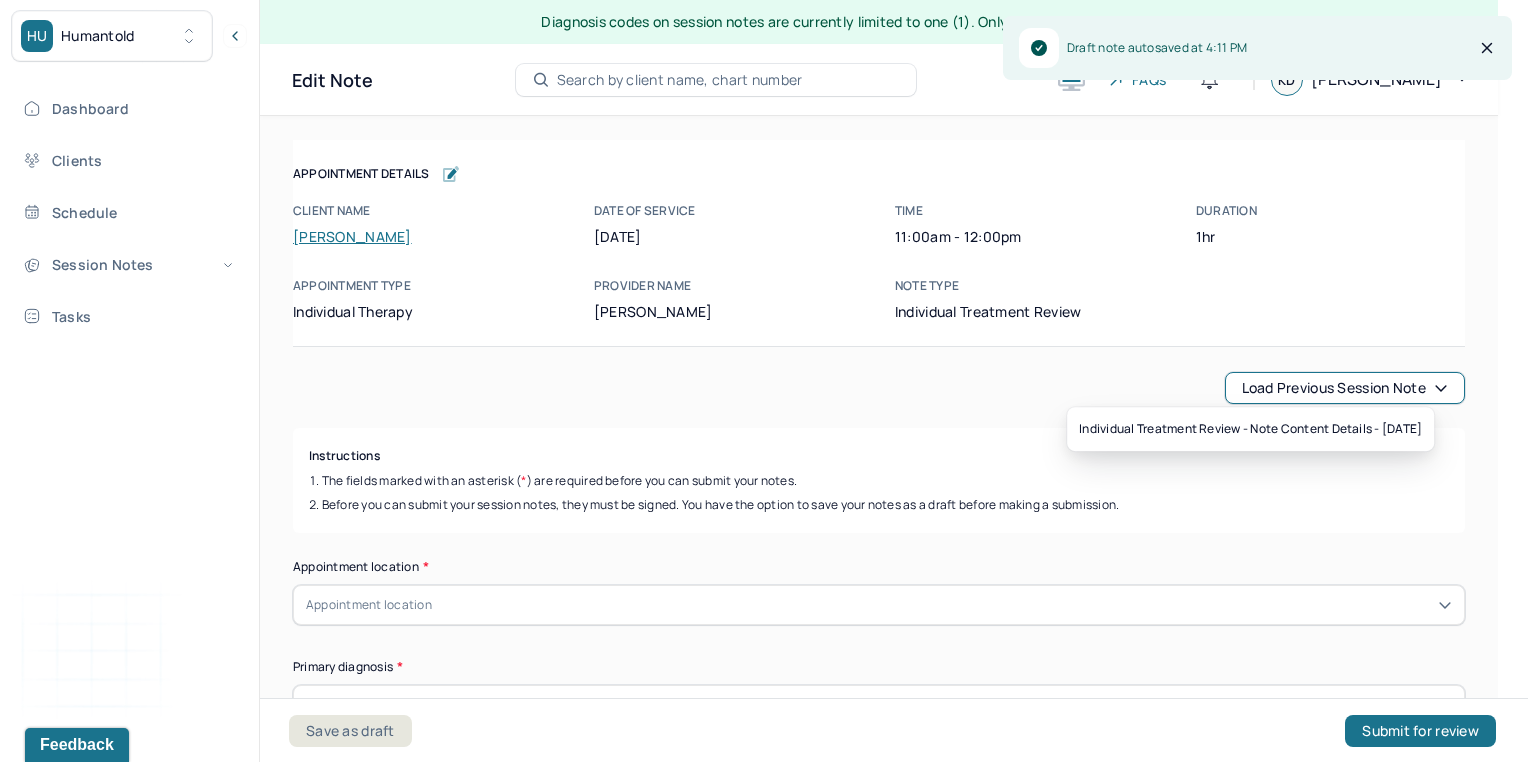 click on "Load previous session note" at bounding box center (1345, 388) 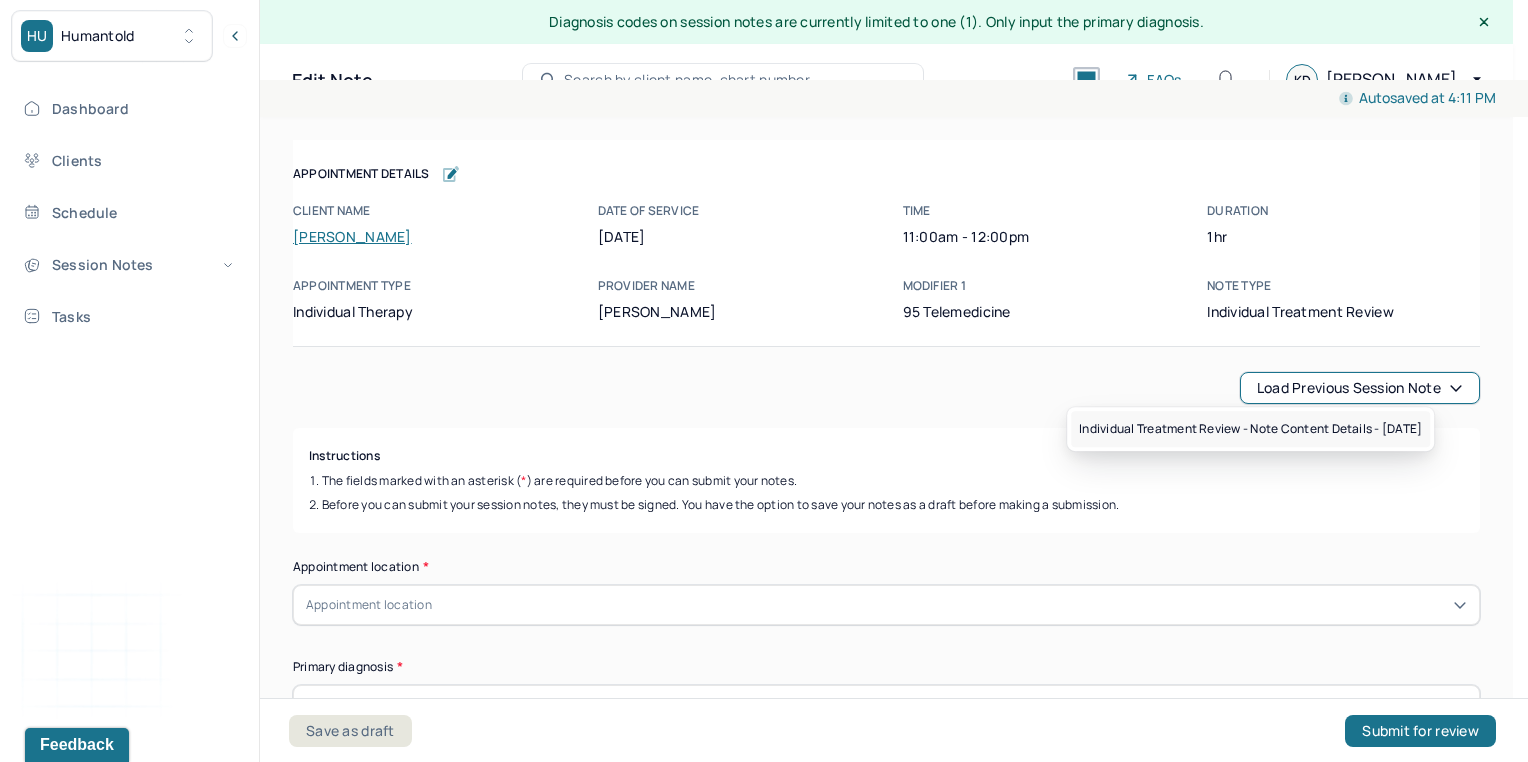 click on "Individual treatment review   - Note content Details -   [DATE]" at bounding box center [1250, 429] 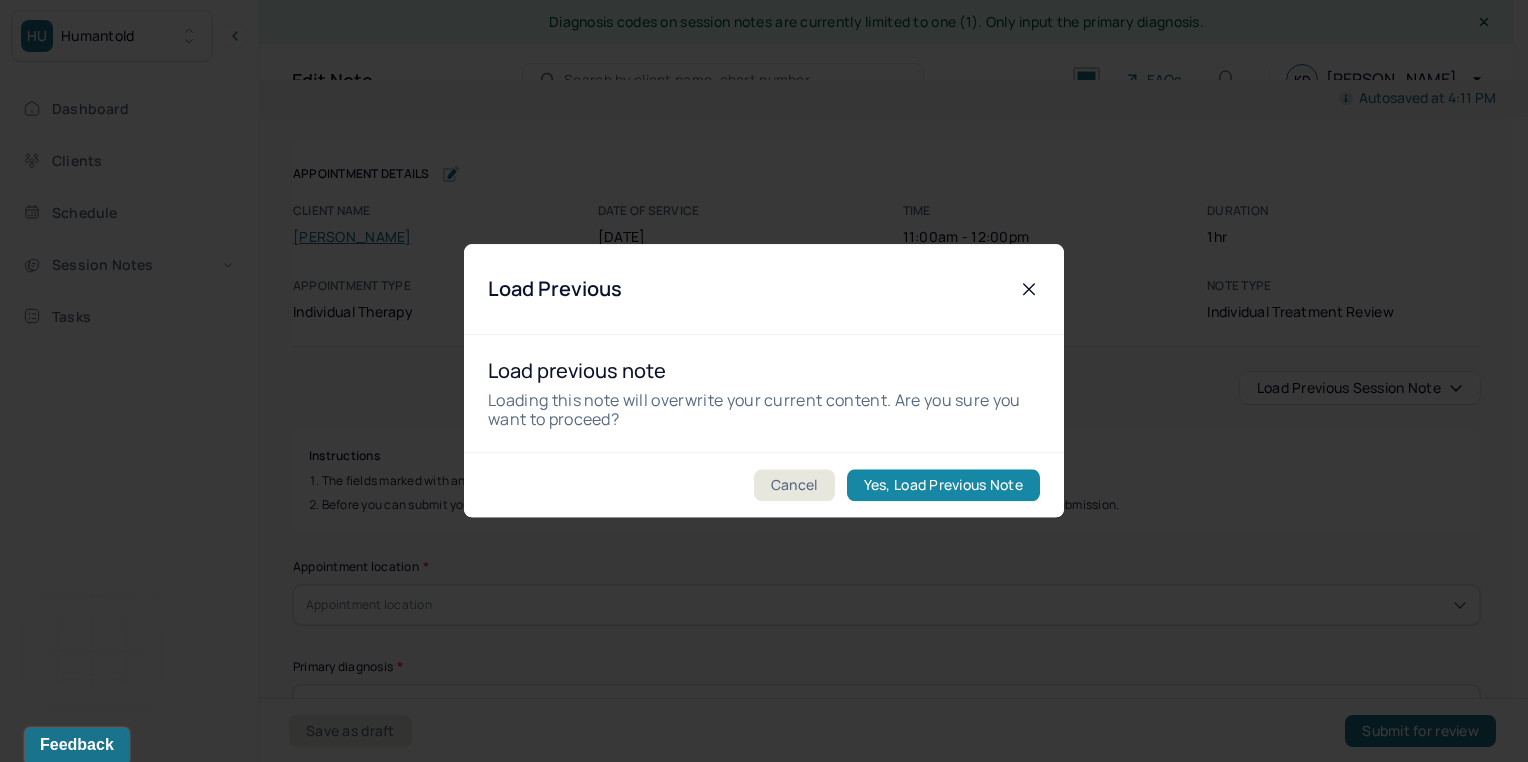 click on "Yes, Load Previous Note" at bounding box center [943, 486] 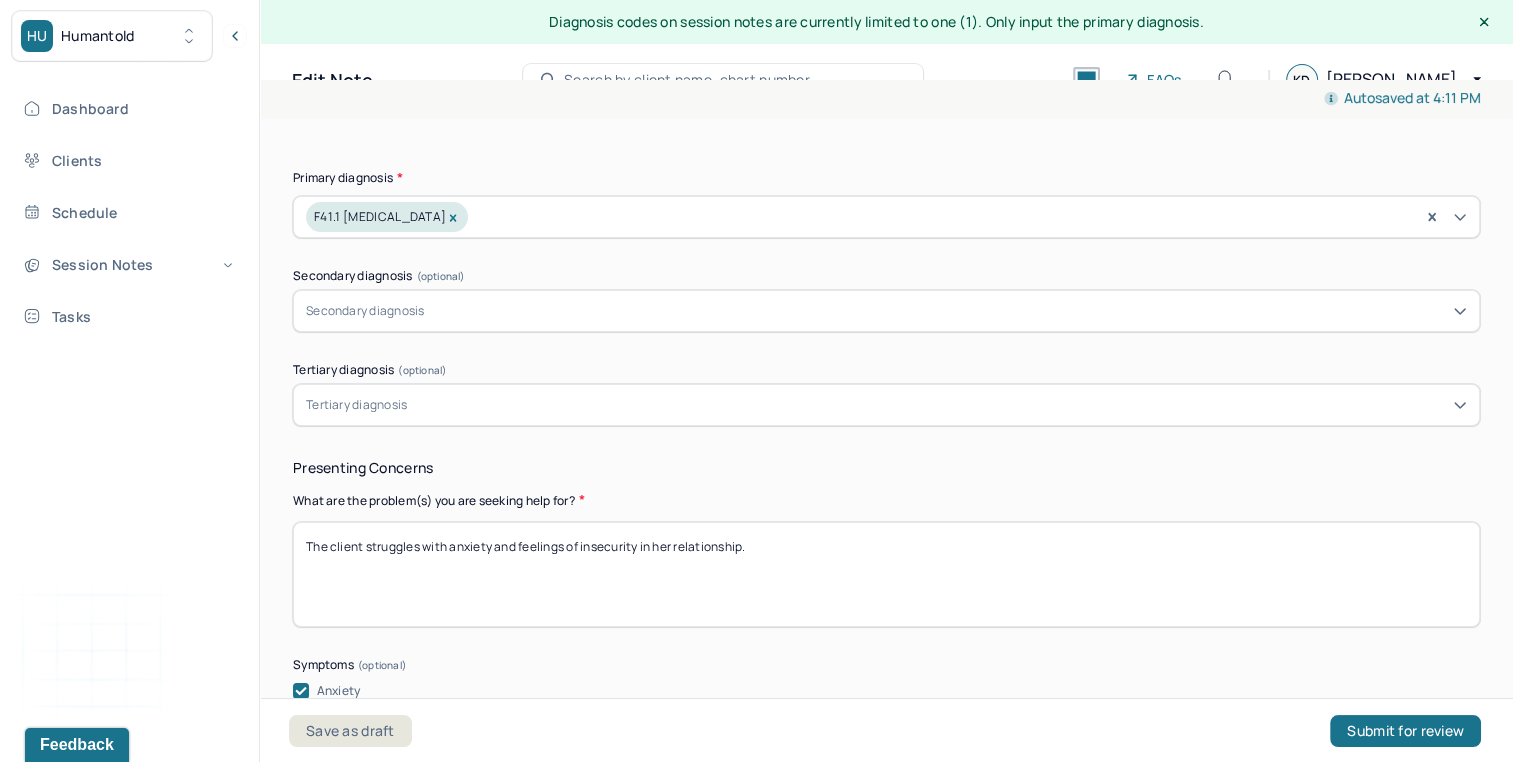 scroll, scrollTop: 780, scrollLeft: 0, axis: vertical 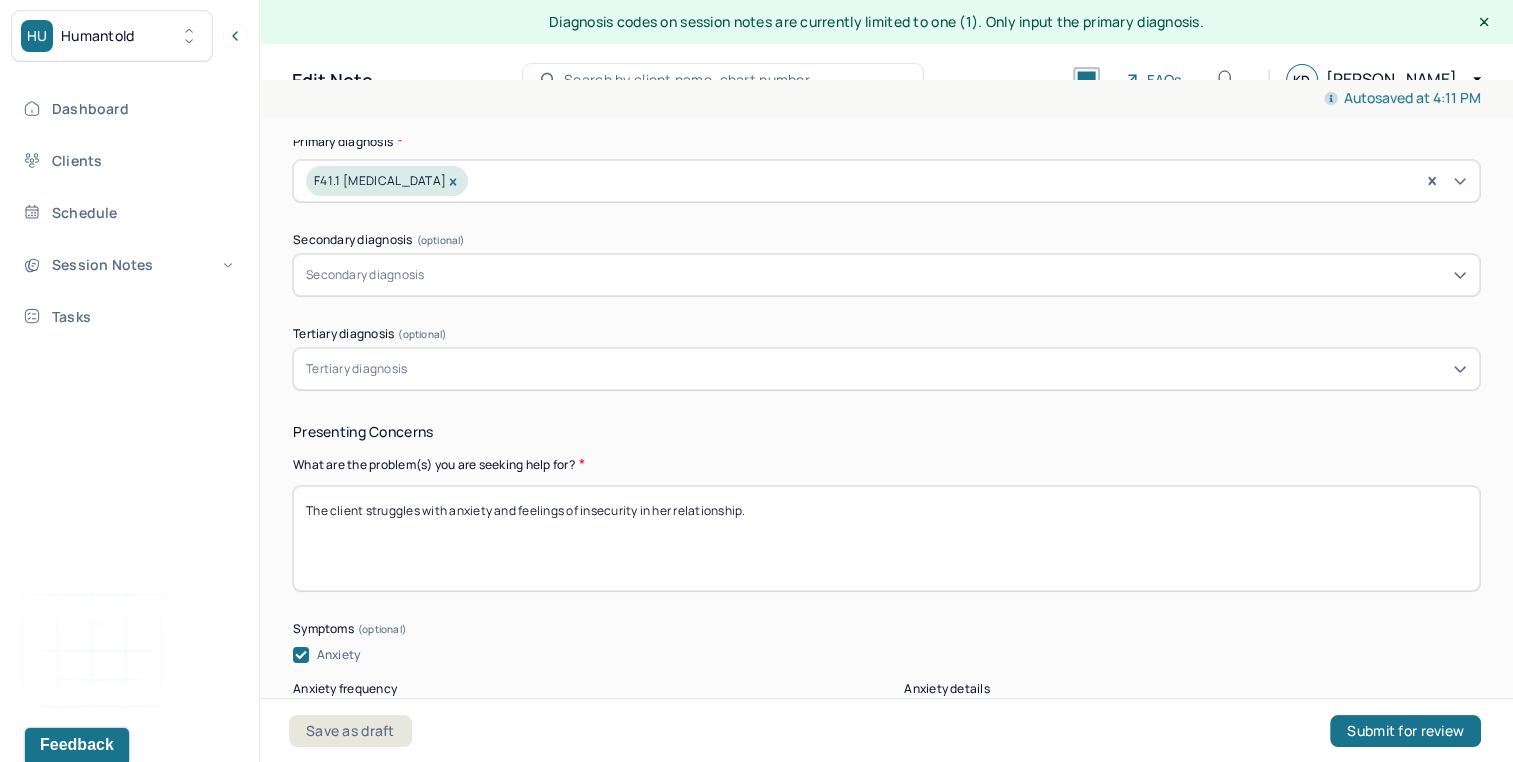 drag, startPoint x: 520, startPoint y: 506, endPoint x: 804, endPoint y: 502, distance: 284.02817 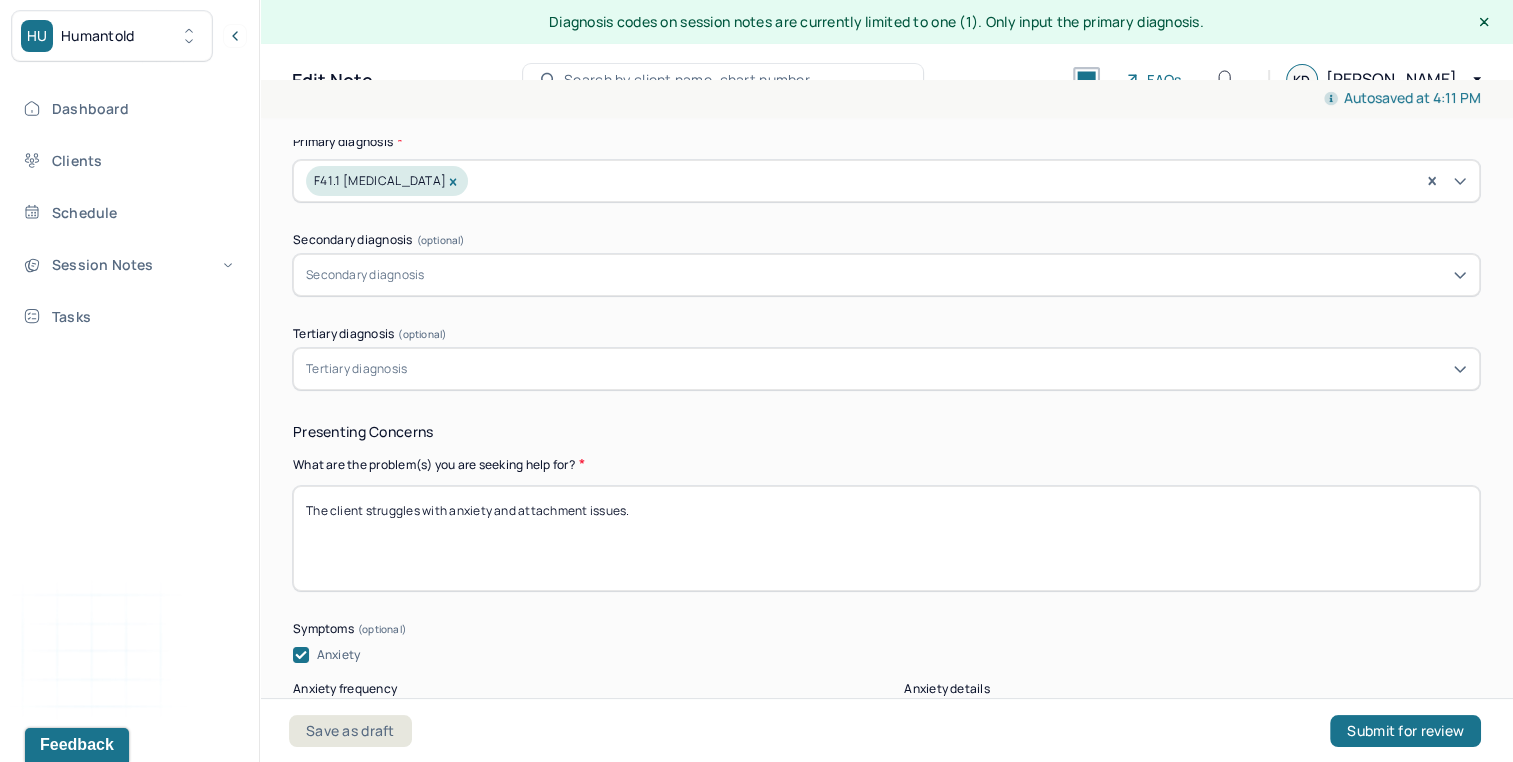 click on "The client struggles with anxiety and attatchment issues." at bounding box center (886, 538) 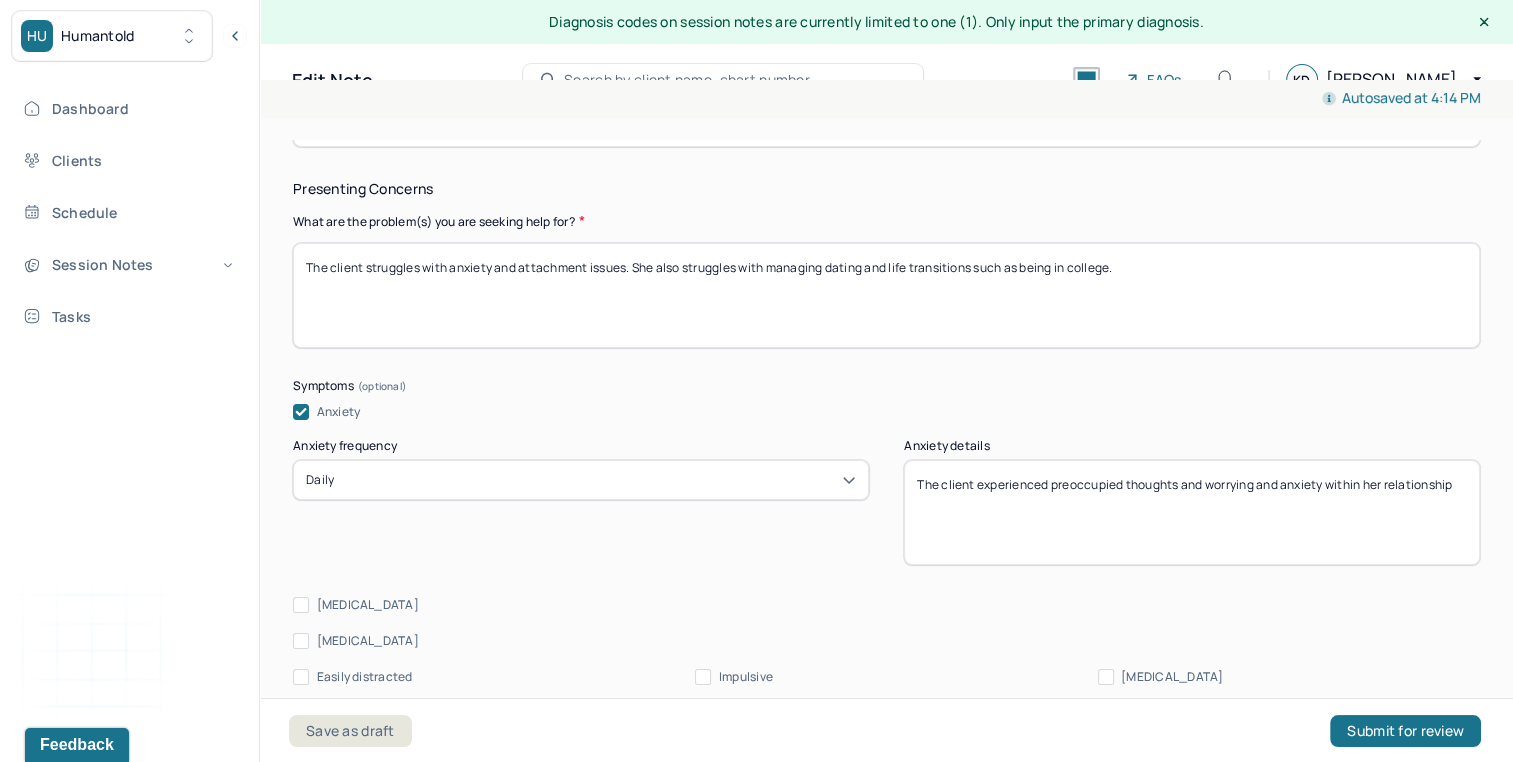 scroll, scrollTop: 1032, scrollLeft: 0, axis: vertical 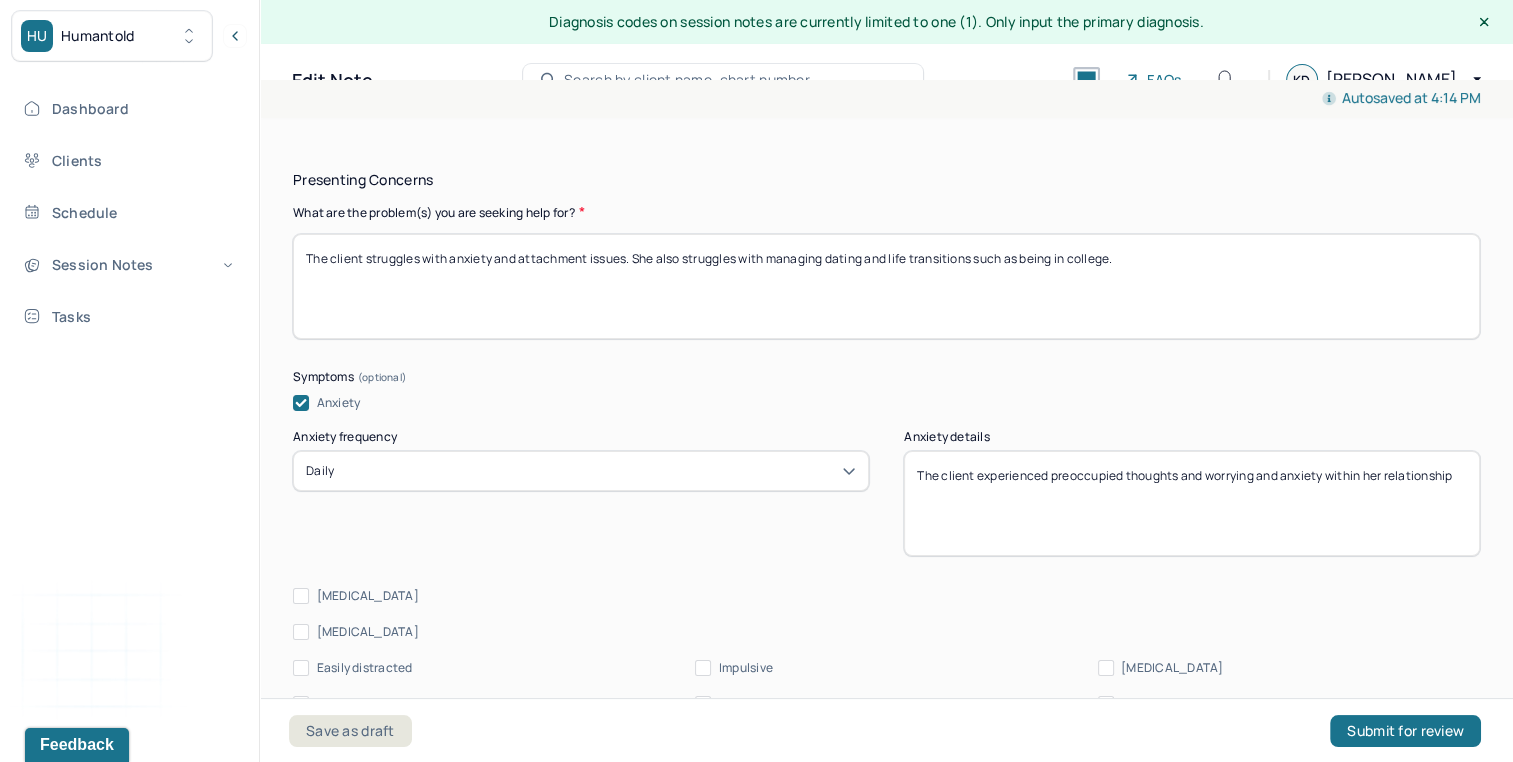 type on "The client struggles with anxiety and attachment issues. She also struggles with managing dating and life transitions such as being in college." 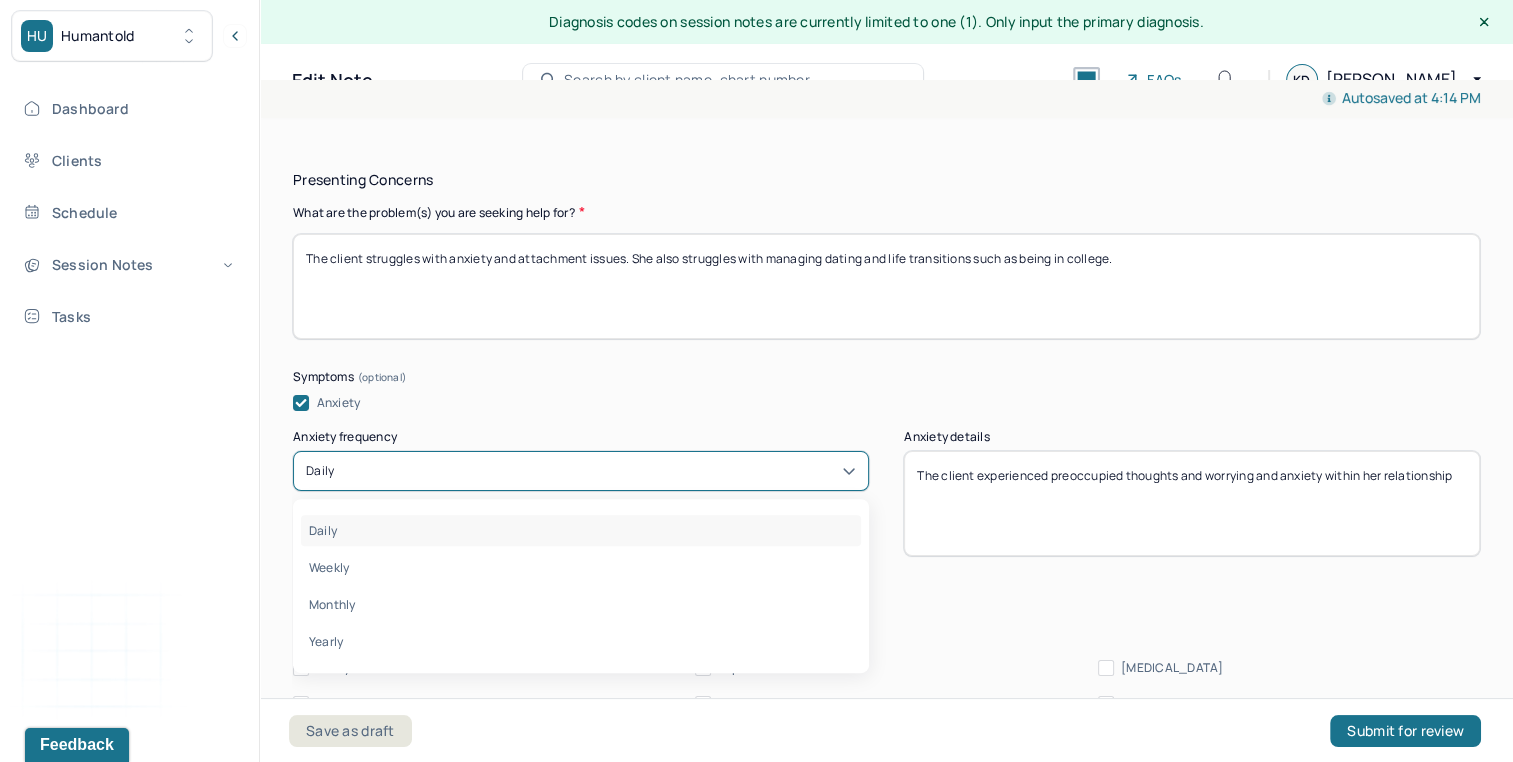 click on "Daily" at bounding box center [581, 471] 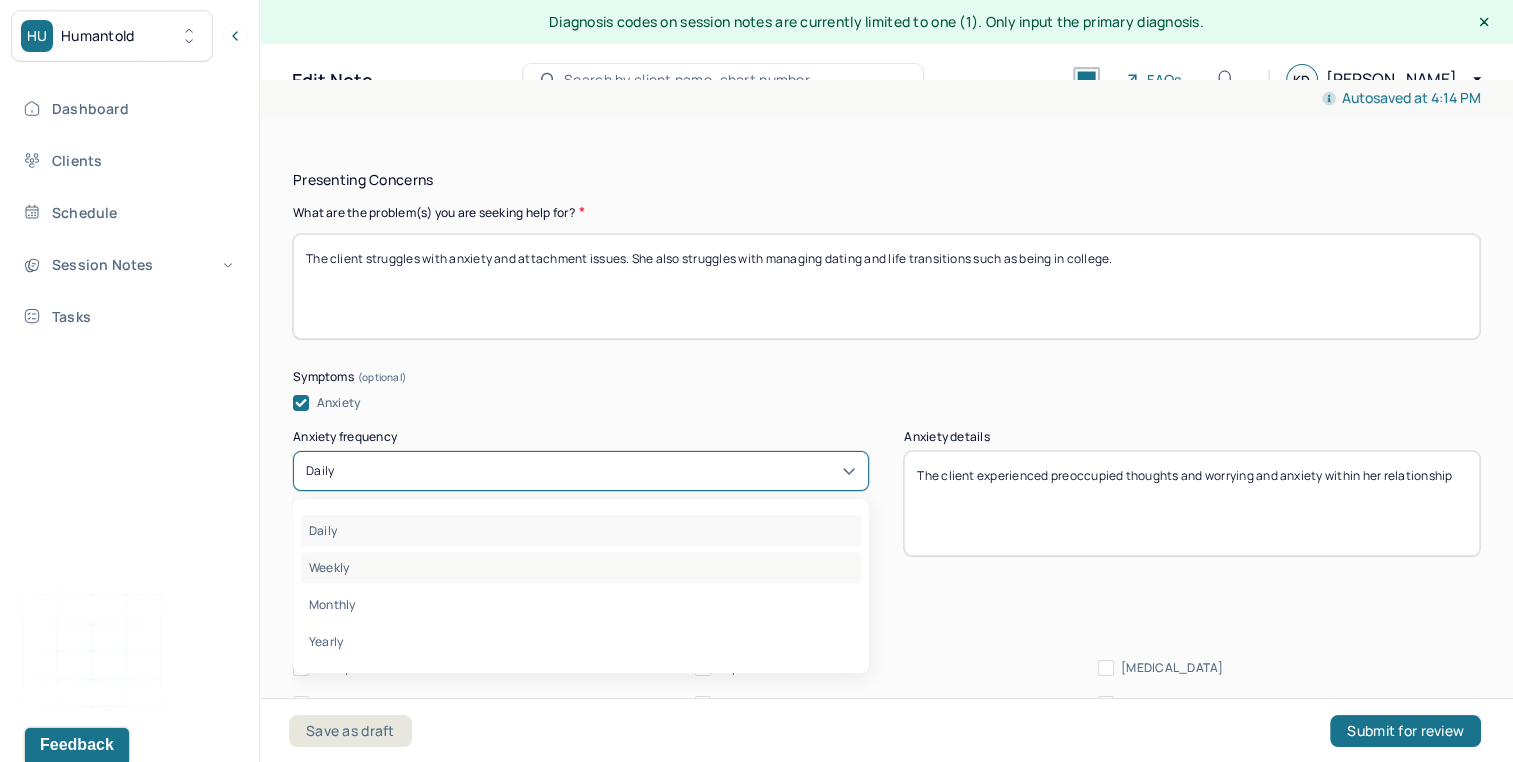 click on "Weekly" at bounding box center (581, 567) 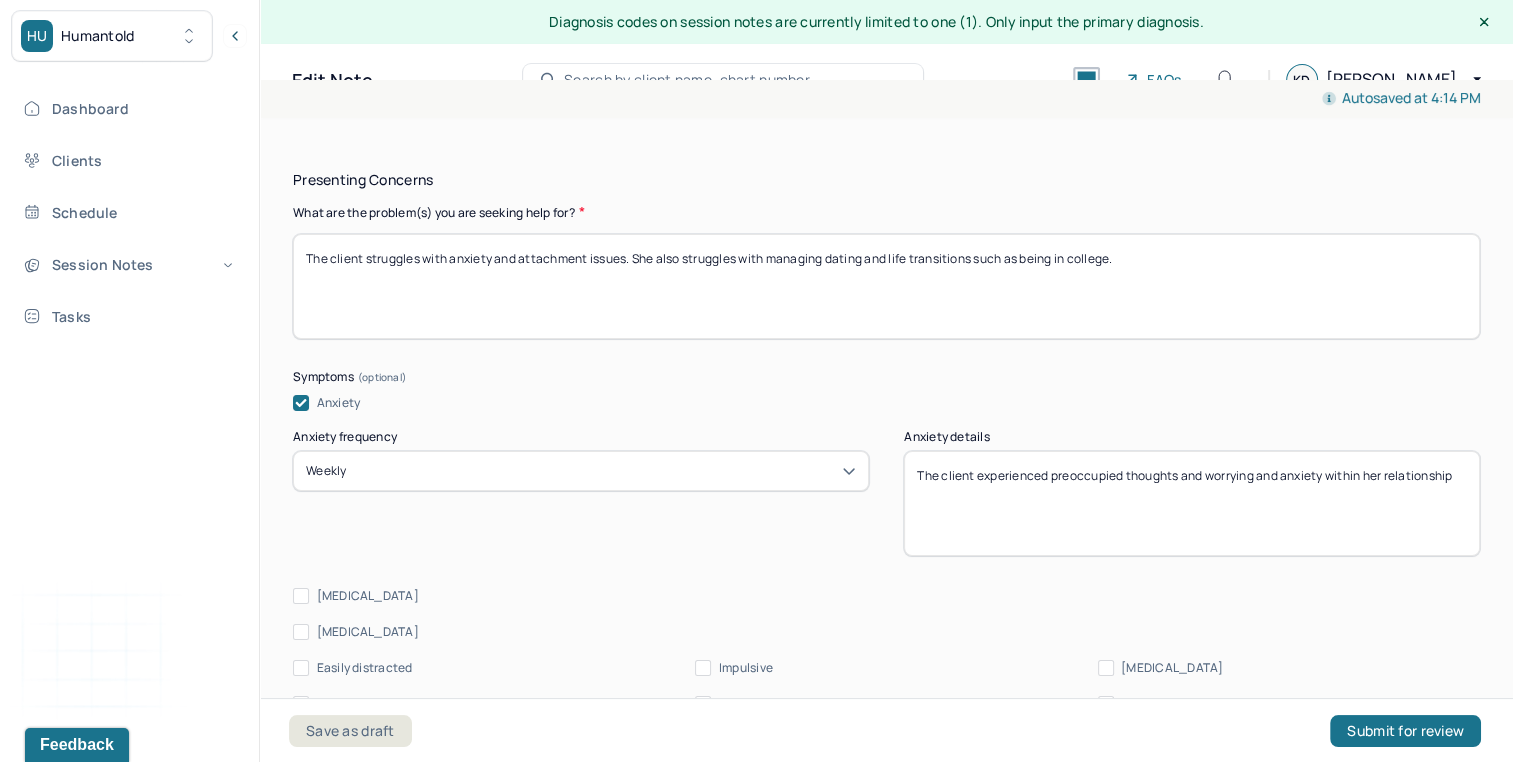 drag, startPoint x: 1324, startPoint y: 468, endPoint x: 1531, endPoint y: 469, distance: 207.00241 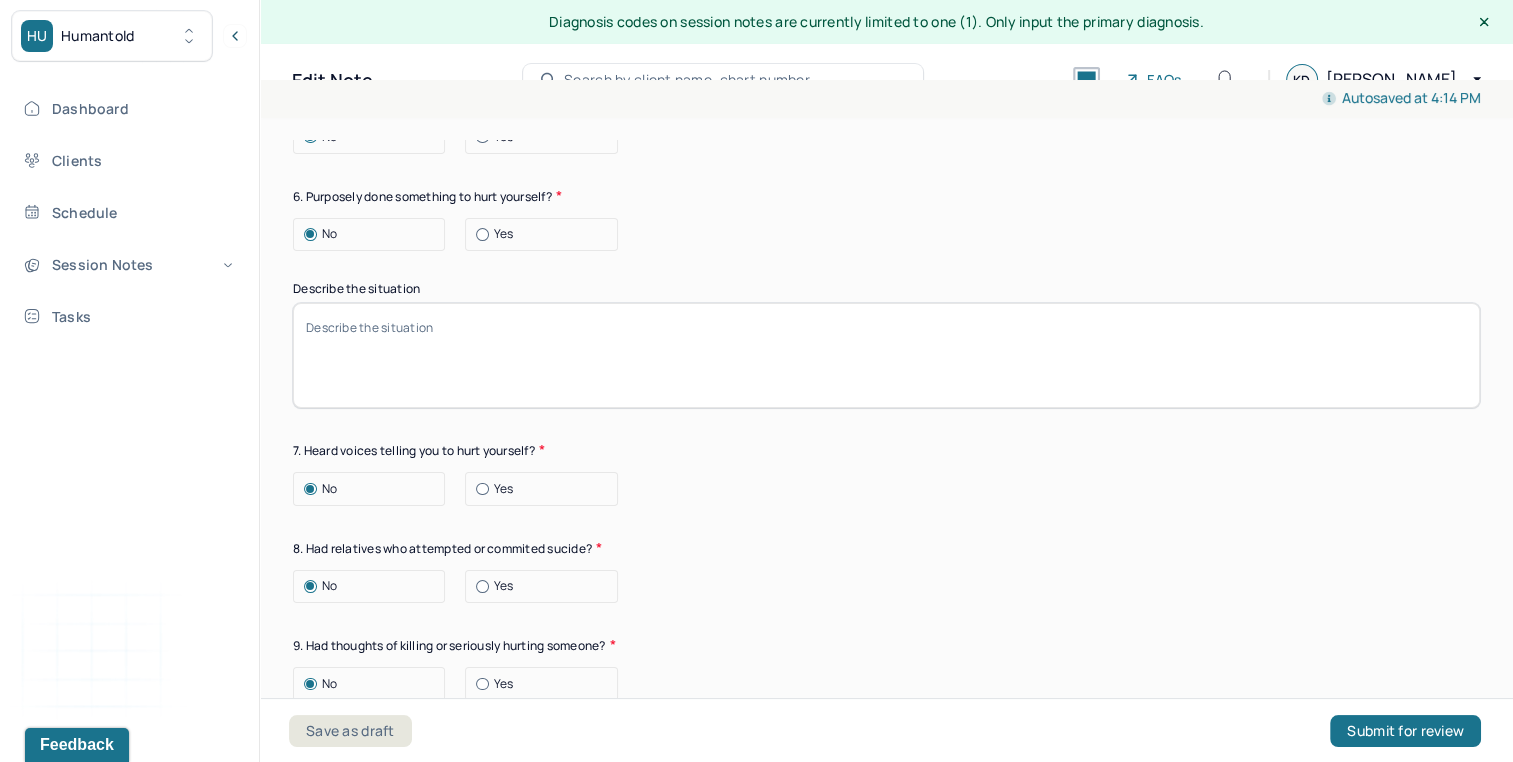 scroll, scrollTop: 3274, scrollLeft: 0, axis: vertical 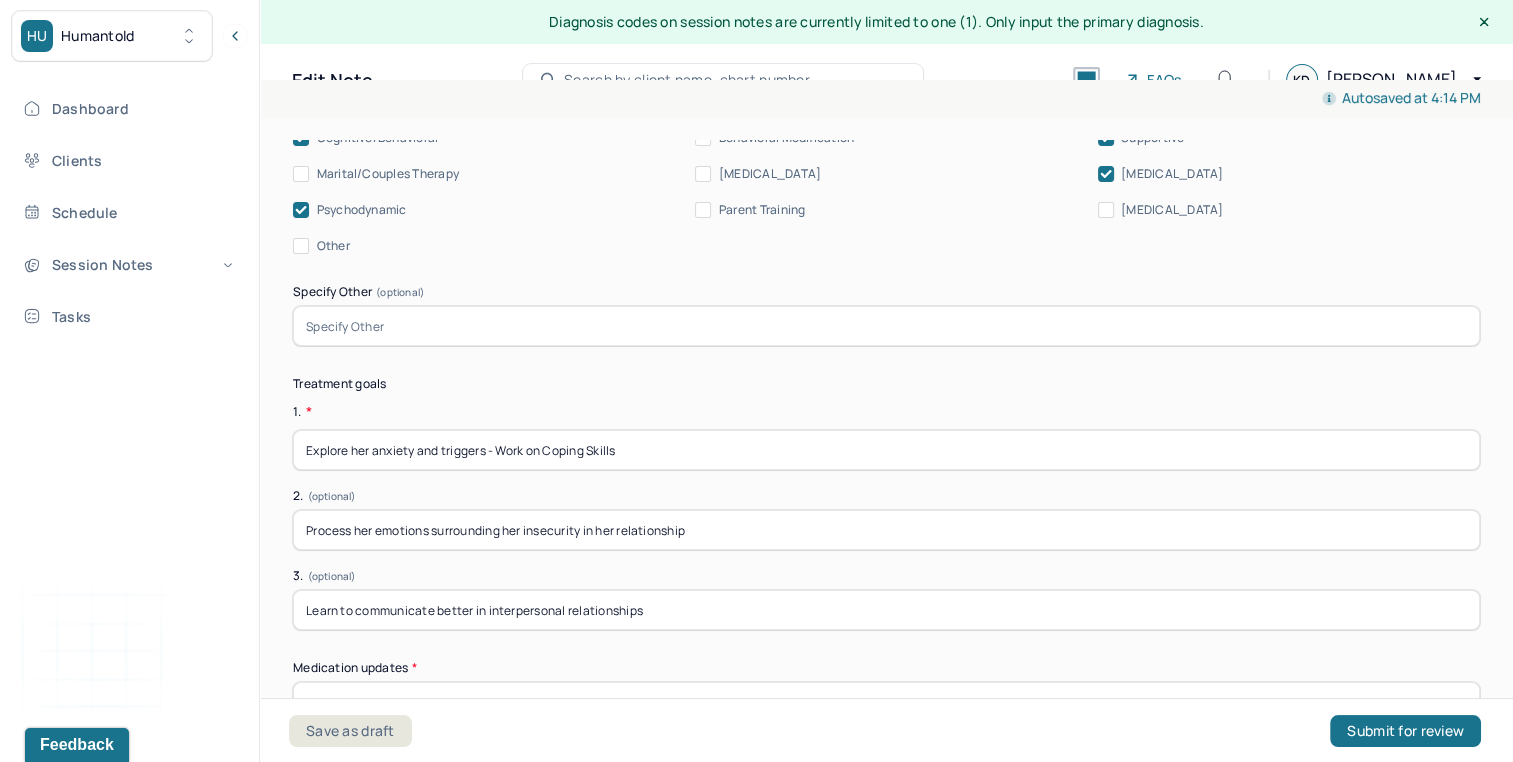 type on "The client experienced preoccupied thoughts and worrying and anxiety surrounding her future and with dating" 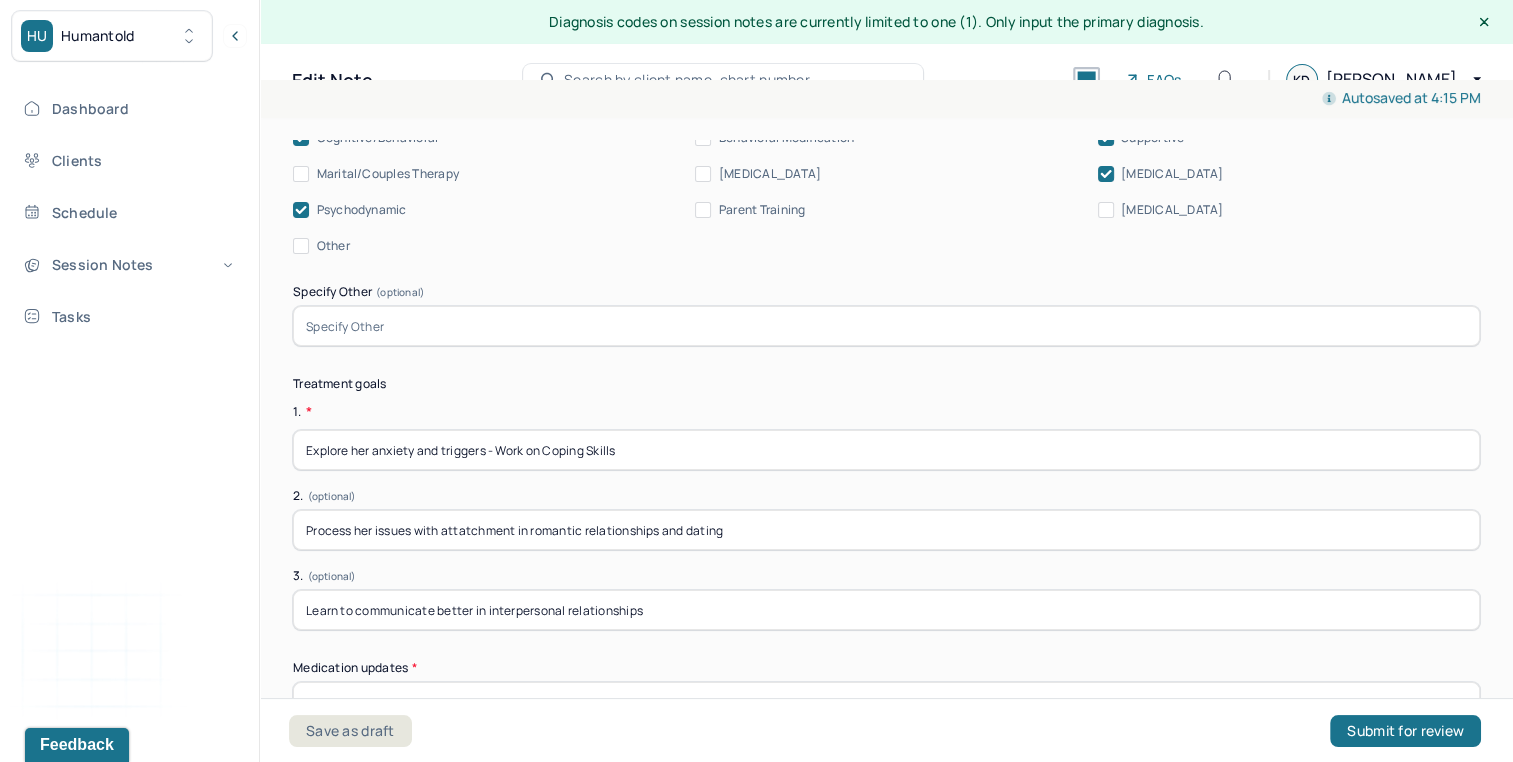 type on "Process her issues with attatchment in romantic relationships and dating" 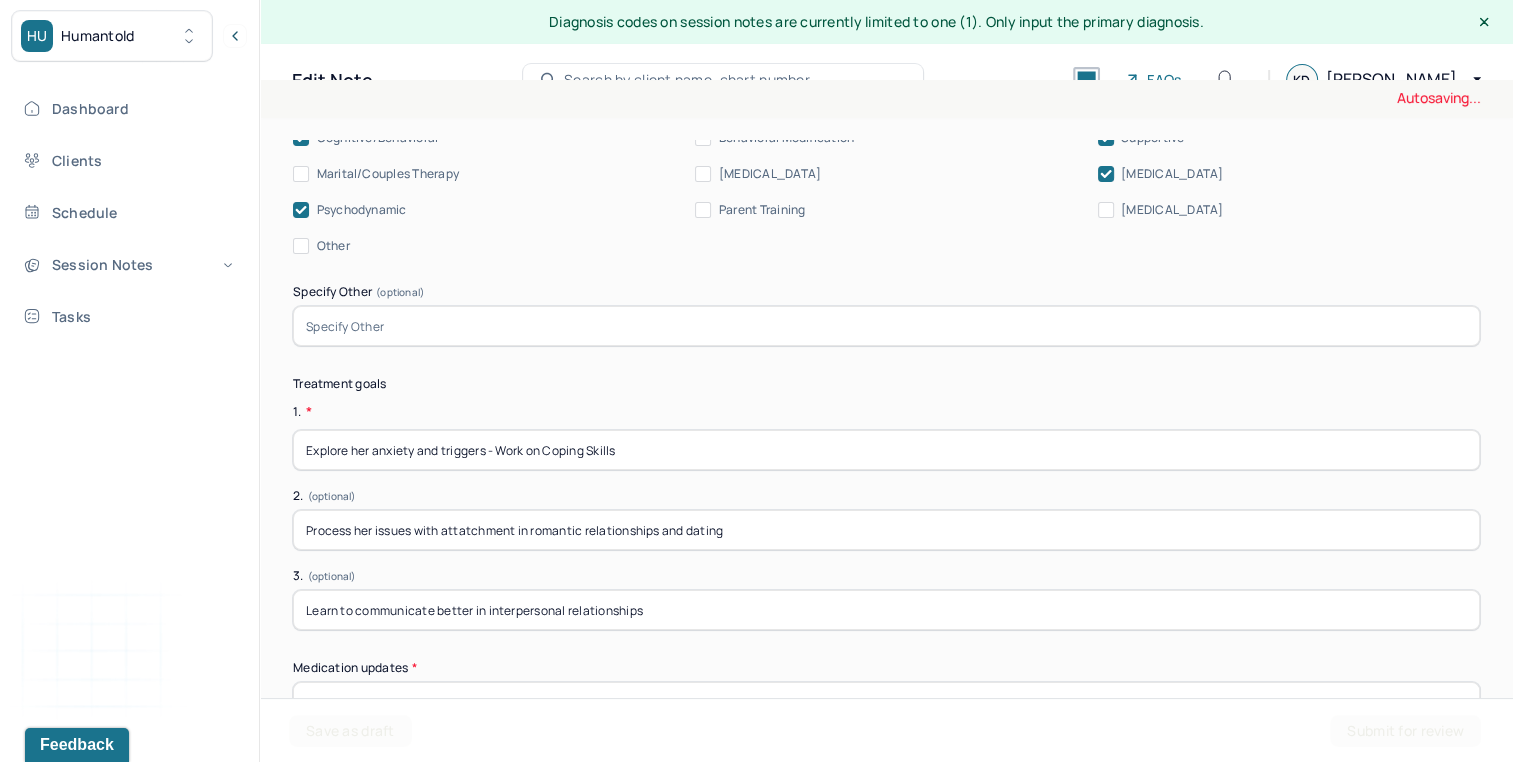 click on "Learn to communicate better in interpersonal relationships" at bounding box center (886, 610) 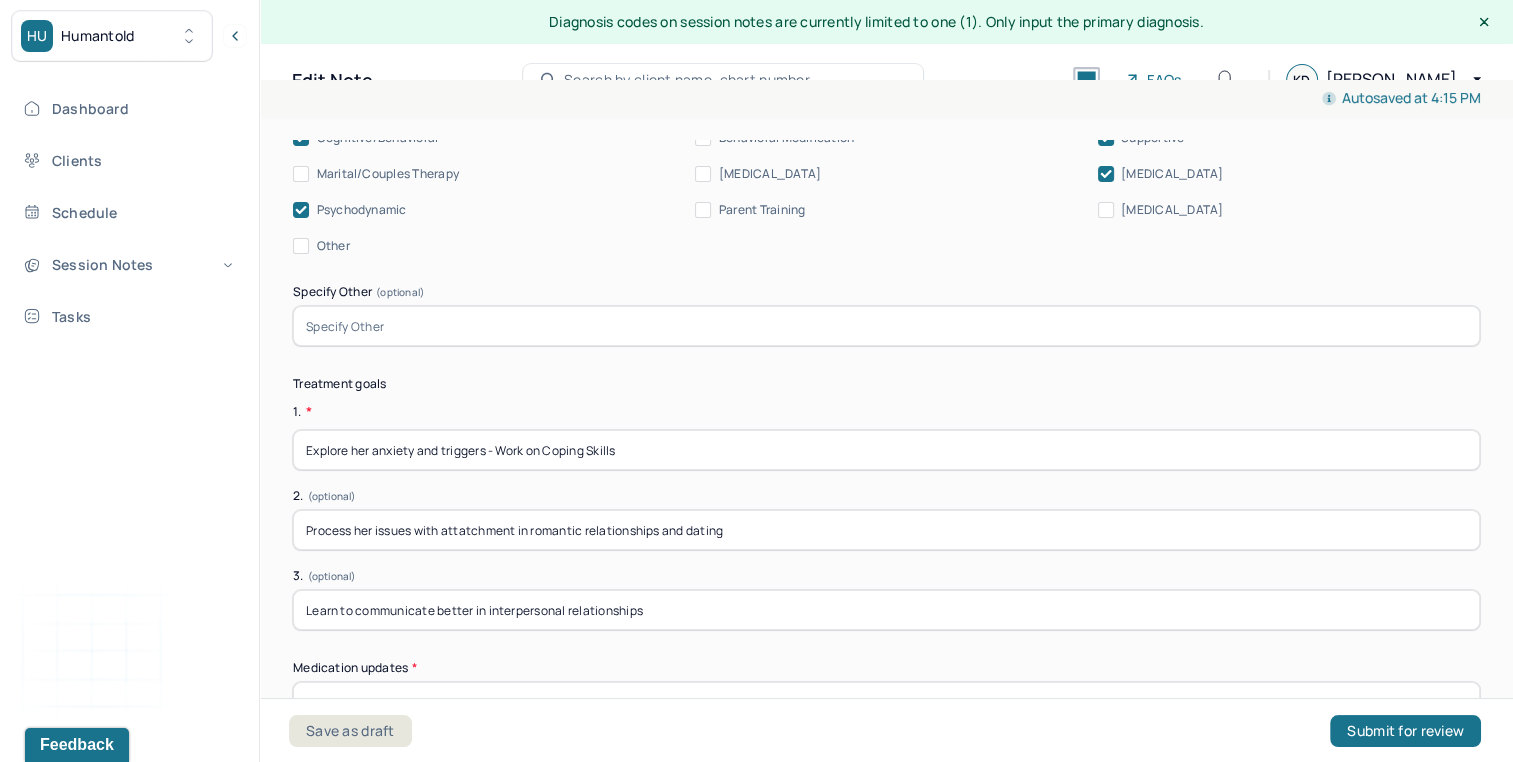 click on "Learn to communicate better in interpersonal relationships" at bounding box center [886, 610] 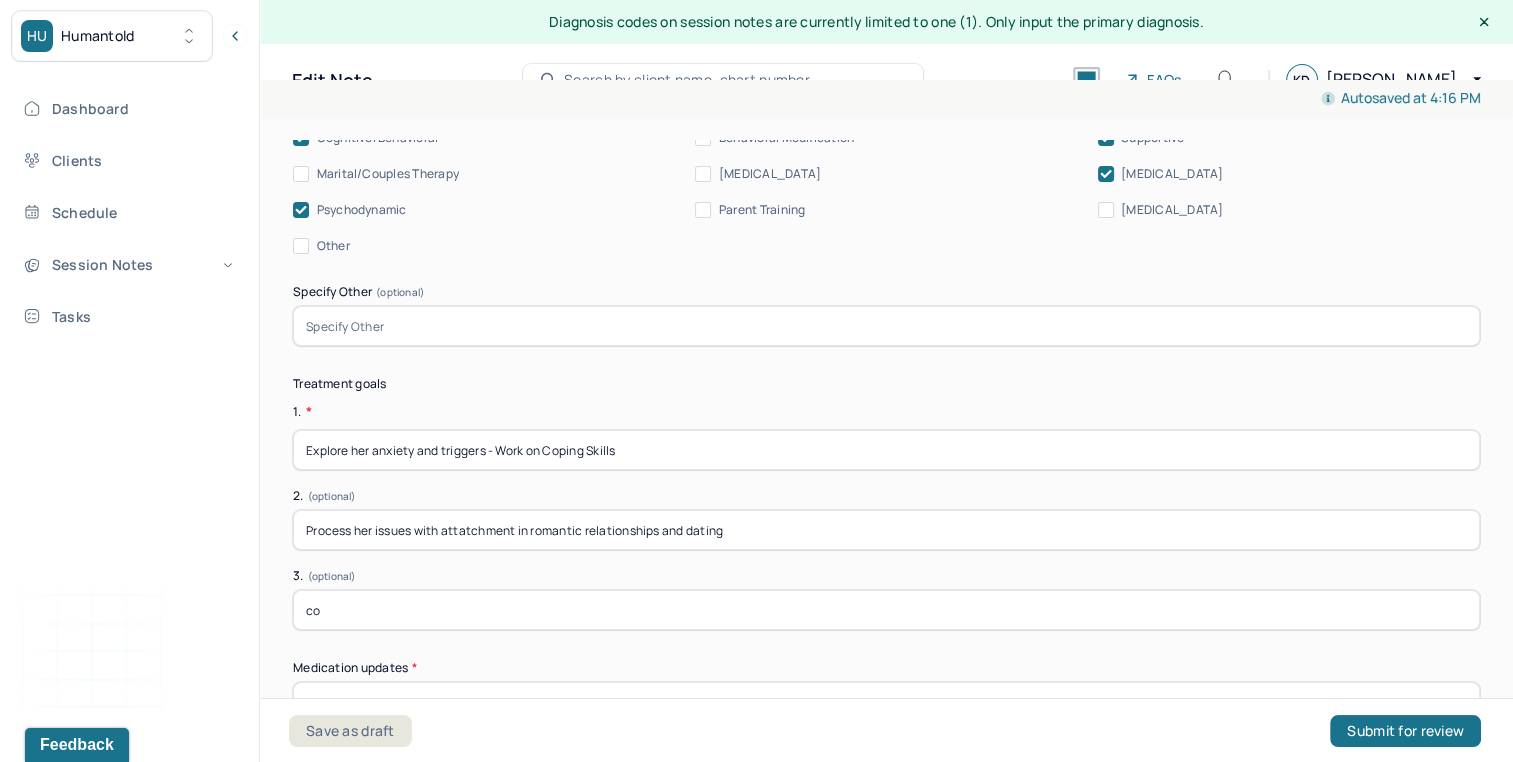 type on "c" 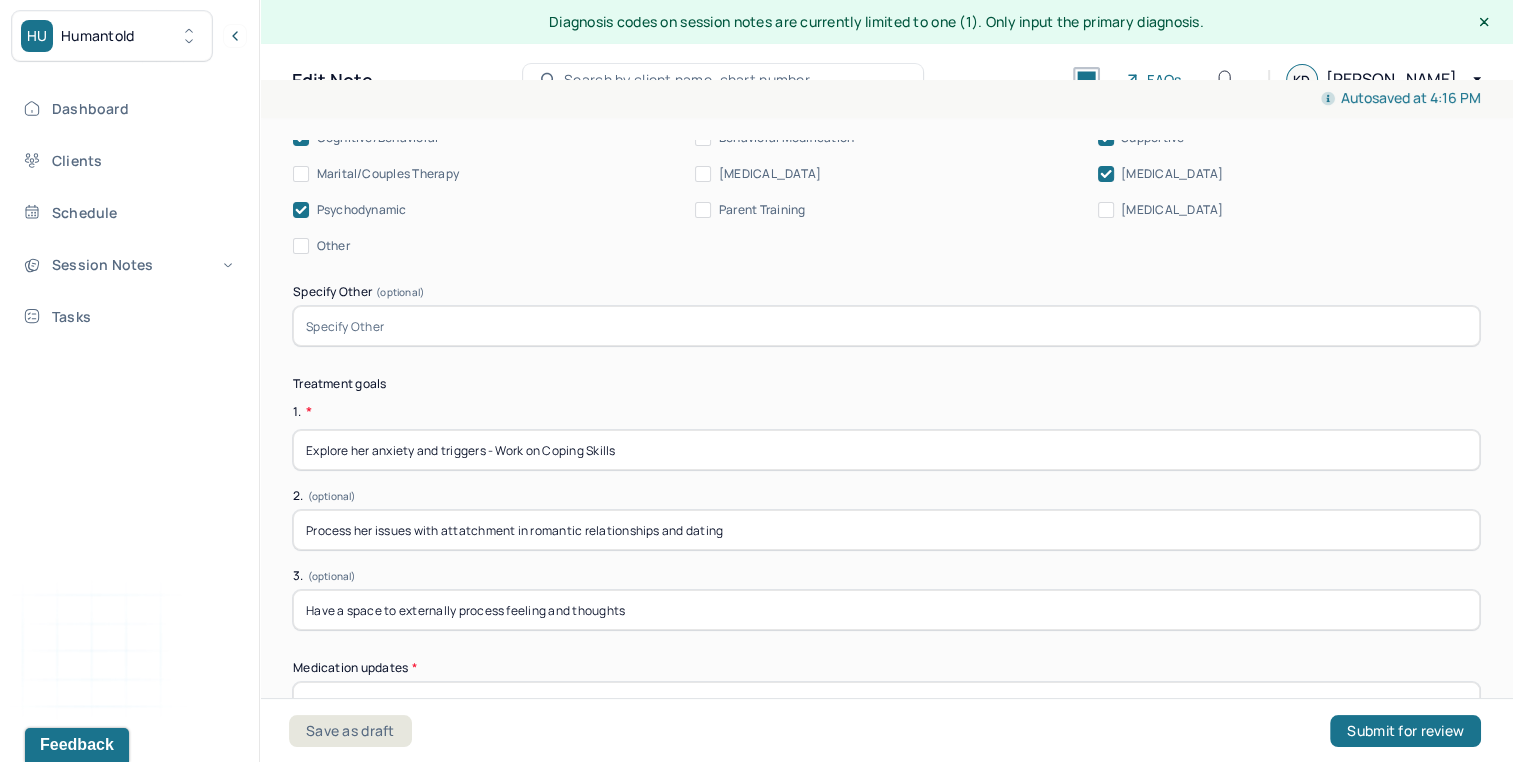 type on "Have a space to externally process feeling and thoughts" 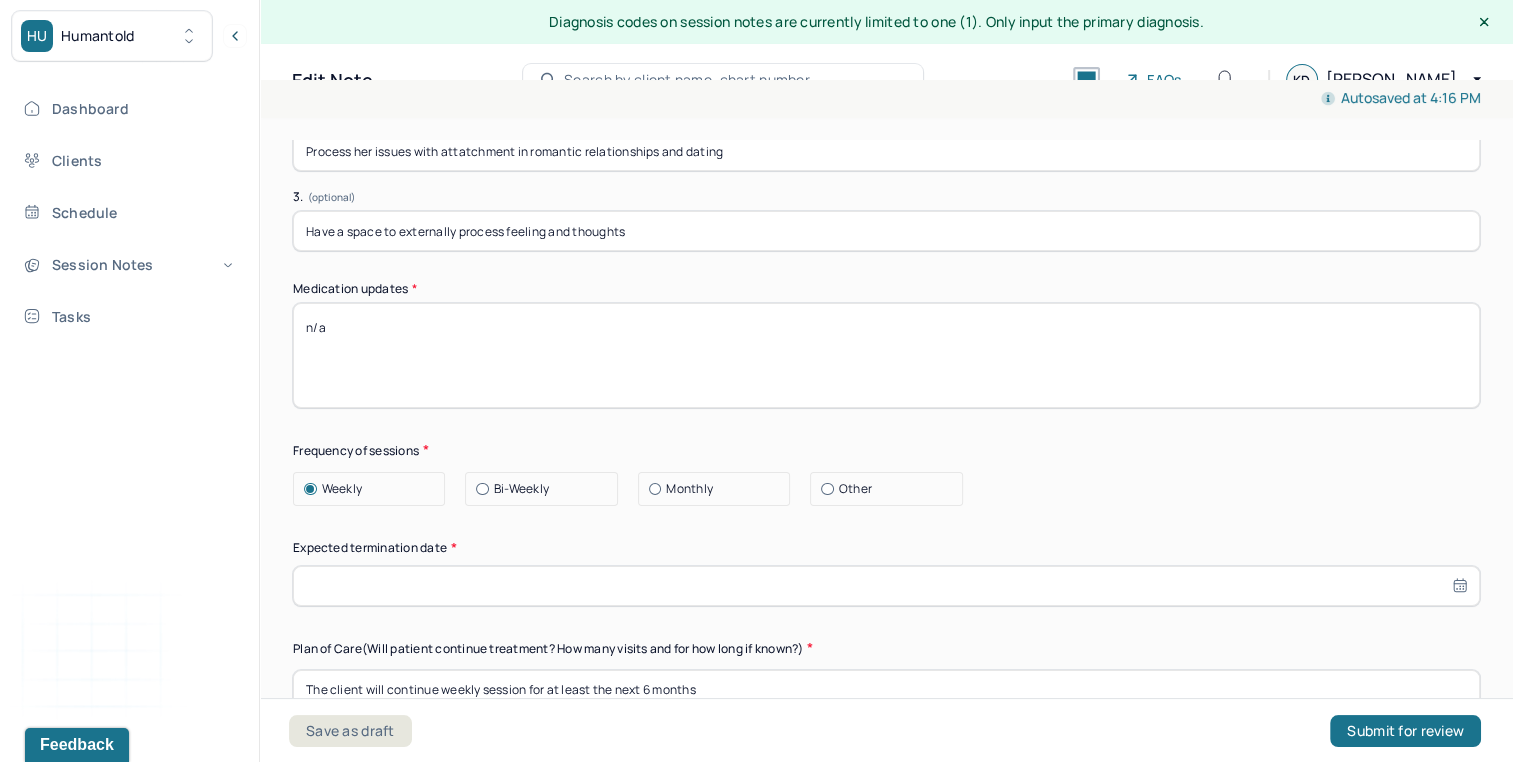 scroll, scrollTop: 5370, scrollLeft: 0, axis: vertical 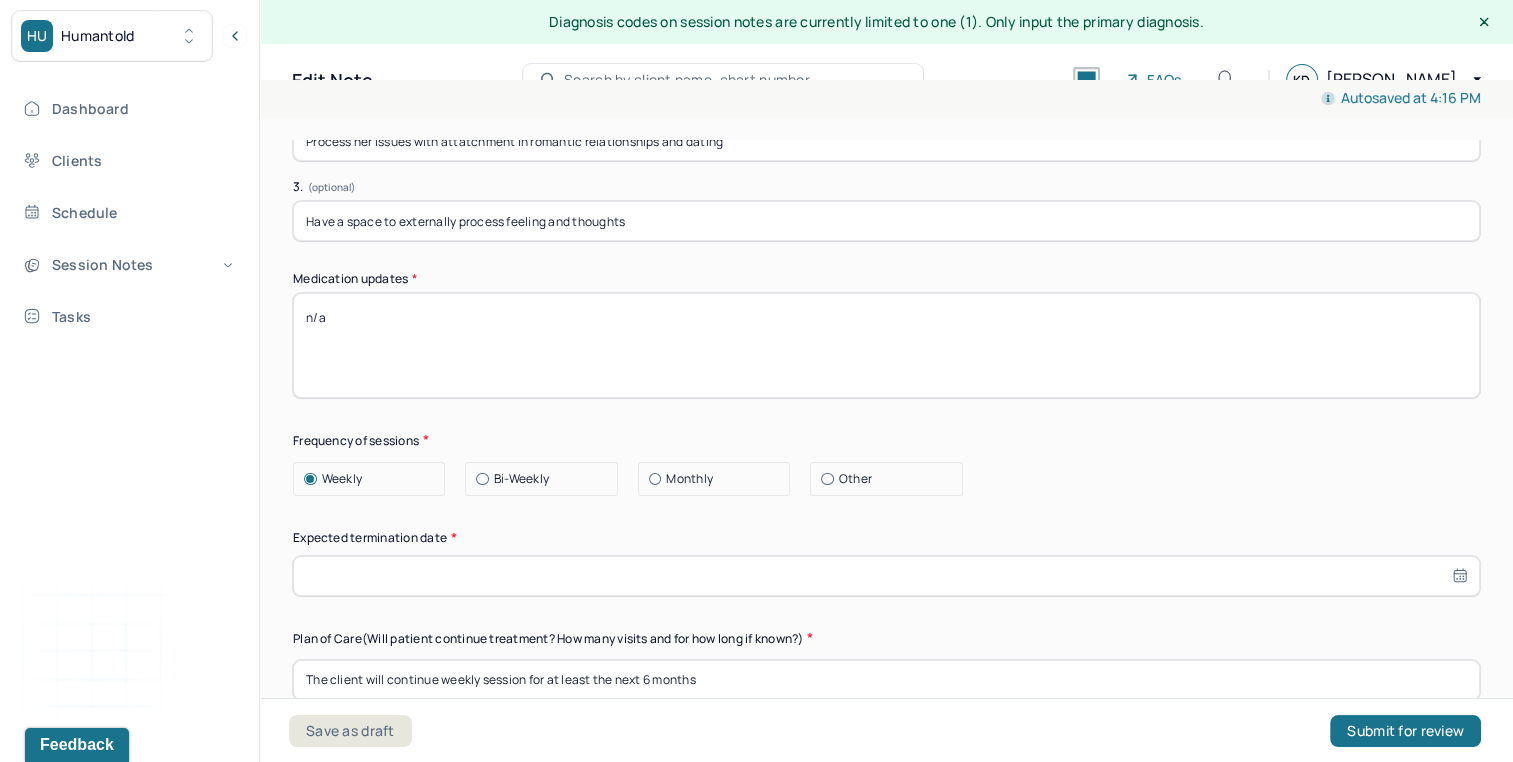 select on "6" 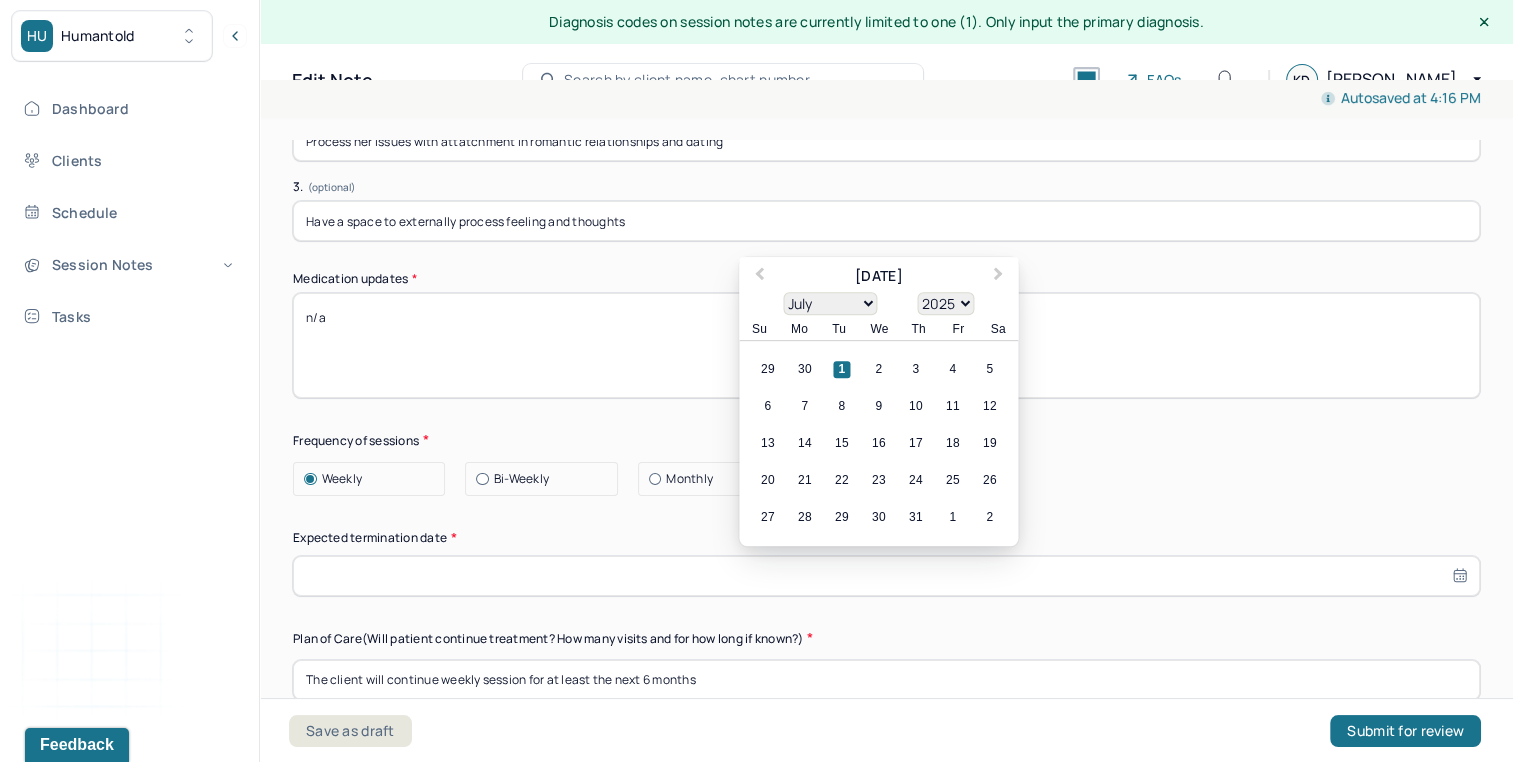 click at bounding box center (886, 576) 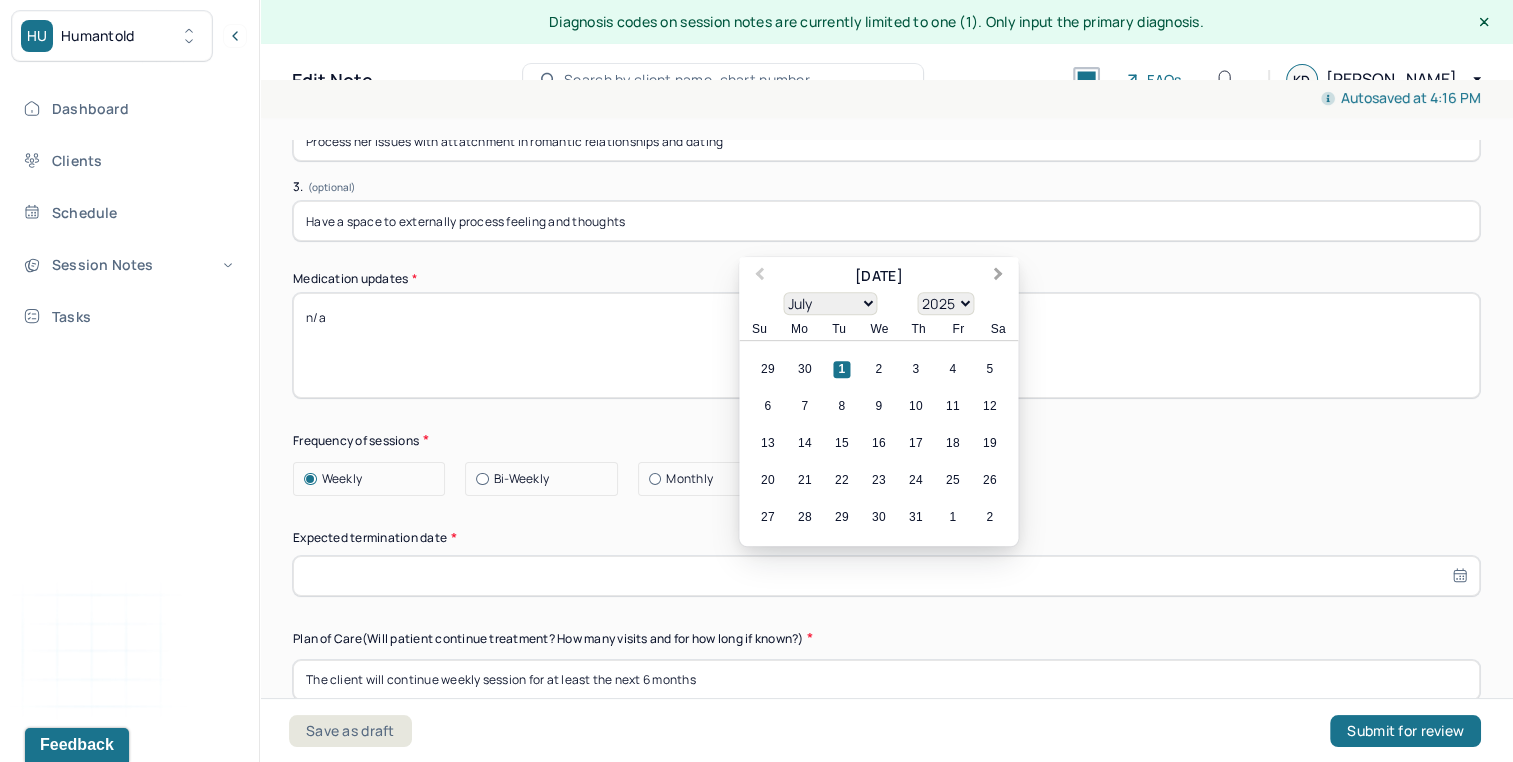 click on "Next Month" at bounding box center (1000, 278) 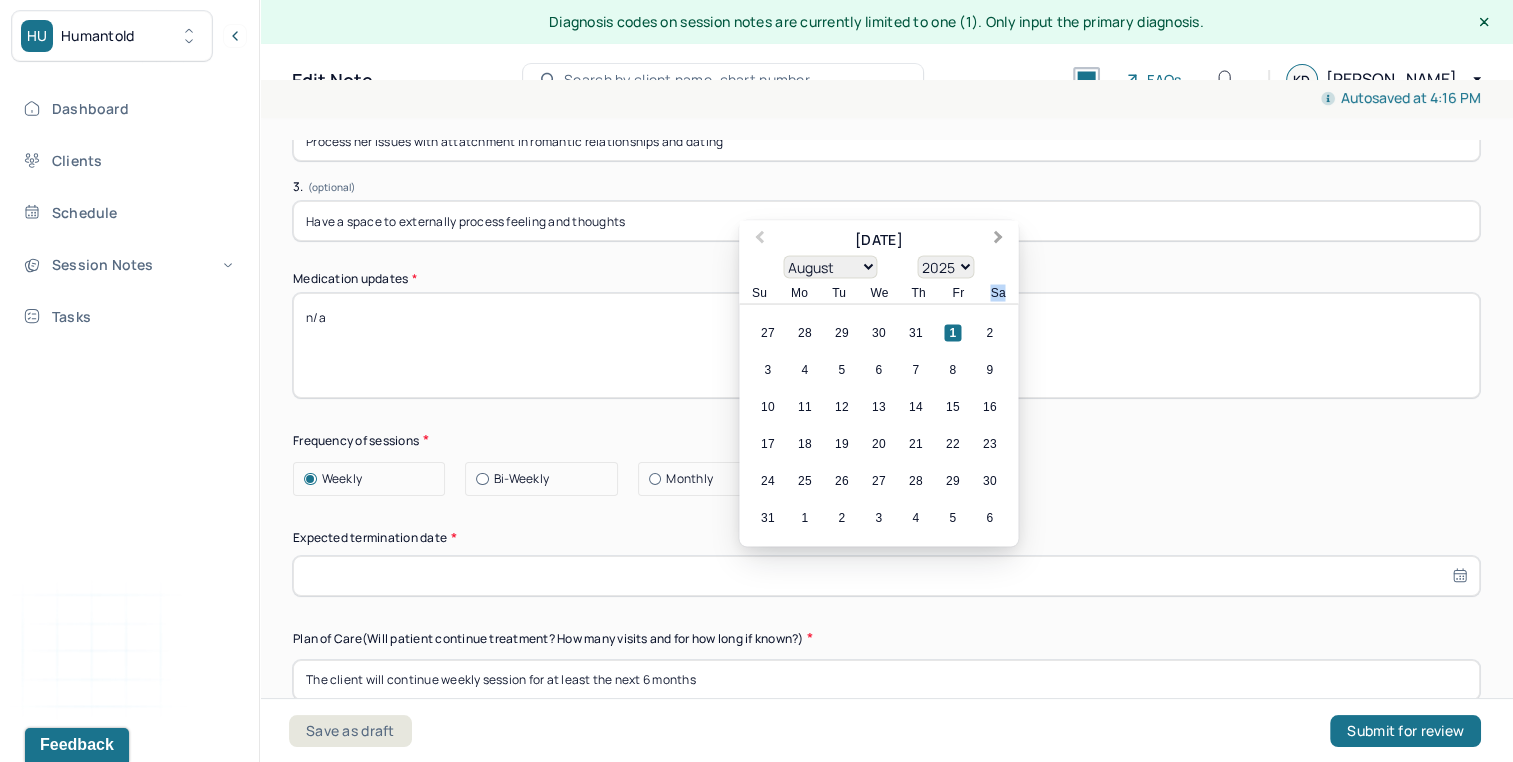 click on "August [DATE] February March April May June July August September October November [DATE] 1901 1902 1903 1904 1905 1906 1907 1908 1909 1910 1911 1912 1913 1914 1915 1916 1917 1918 1919 1920 1921 1922 1923 1924 1925 1926 1927 1928 1929 1930 1931 1932 1933 1934 1935 1936 1937 1938 1939 1940 1941 1942 1943 1944 1945 1946 1947 1948 1949 1950 1951 1952 1953 1954 1955 1956 1957 1958 1959 1960 1961 1962 1963 1964 1965 1966 1967 1968 1969 1970 1971 1972 1973 1974 1975 1976 1977 1978 1979 1980 1981 1982 1983 1984 1985 1986 1987 1988 1989 1990 1991 1992 1993 1994 1995 1996 1997 1998 1999 2000 2001 2002 2003 2004 2005 2006 2007 2008 2009 2010 2011 2012 2013 2014 2015 2016 2017 2018 2019 2020 2021 2022 2023 2024 2025 2026 2027 2028 2029 2030 2031 2032 2033 2034 2035 2036 2037 2038 2039 2040 2041 2042 2043 2044 2045 2046 2047 2048 2049 2050 2051 2052 2053 2054 2055 2056 2057 2058 2059 2060 2061 2062 2063 2064 2065 2066 2067 2068 2069 2070 2071 2072 2073 2074 2075 2076 2077 2078 2079 2080 2081 2082 2083 2084" at bounding box center [878, 262] 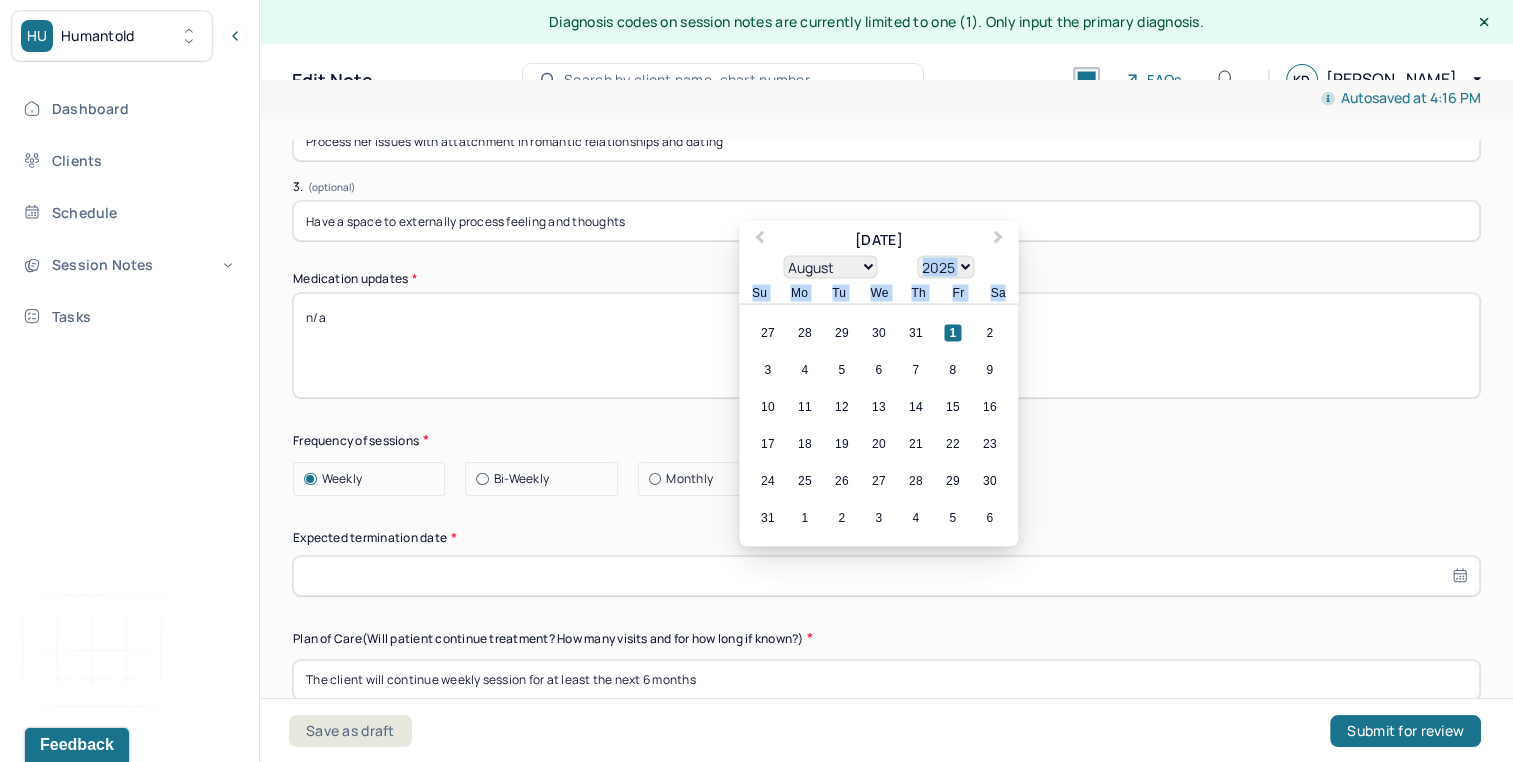 click on "August [DATE] February March April May June July August September October November [DATE] 1901 1902 1903 1904 1905 1906 1907 1908 1909 1910 1911 1912 1913 1914 1915 1916 1917 1918 1919 1920 1921 1922 1923 1924 1925 1926 1927 1928 1929 1930 1931 1932 1933 1934 1935 1936 1937 1938 1939 1940 1941 1942 1943 1944 1945 1946 1947 1948 1949 1950 1951 1952 1953 1954 1955 1956 1957 1958 1959 1960 1961 1962 1963 1964 1965 1966 1967 1968 1969 1970 1971 1972 1973 1974 1975 1976 1977 1978 1979 1980 1981 1982 1983 1984 1985 1986 1987 1988 1989 1990 1991 1992 1993 1994 1995 1996 1997 1998 1999 2000 2001 2002 2003 2004 2005 2006 2007 2008 2009 2010 2011 2012 2013 2014 2015 2016 2017 2018 2019 2020 2021 2022 2023 2024 2025 2026 2027 2028 2029 2030 2031 2032 2033 2034 2035 2036 2037 2038 2039 2040 2041 2042 2043 2044 2045 2046 2047 2048 2049 2050 2051 2052 2053 2054 2055 2056 2057 2058 2059 2060 2061 2062 2063 2064 2065 2066 2067 2068 2069 2070 2071 2072 2073 2074 2075 2076 2077 2078 2079 2080 2081 2082 2083 2084" at bounding box center [878, 262] 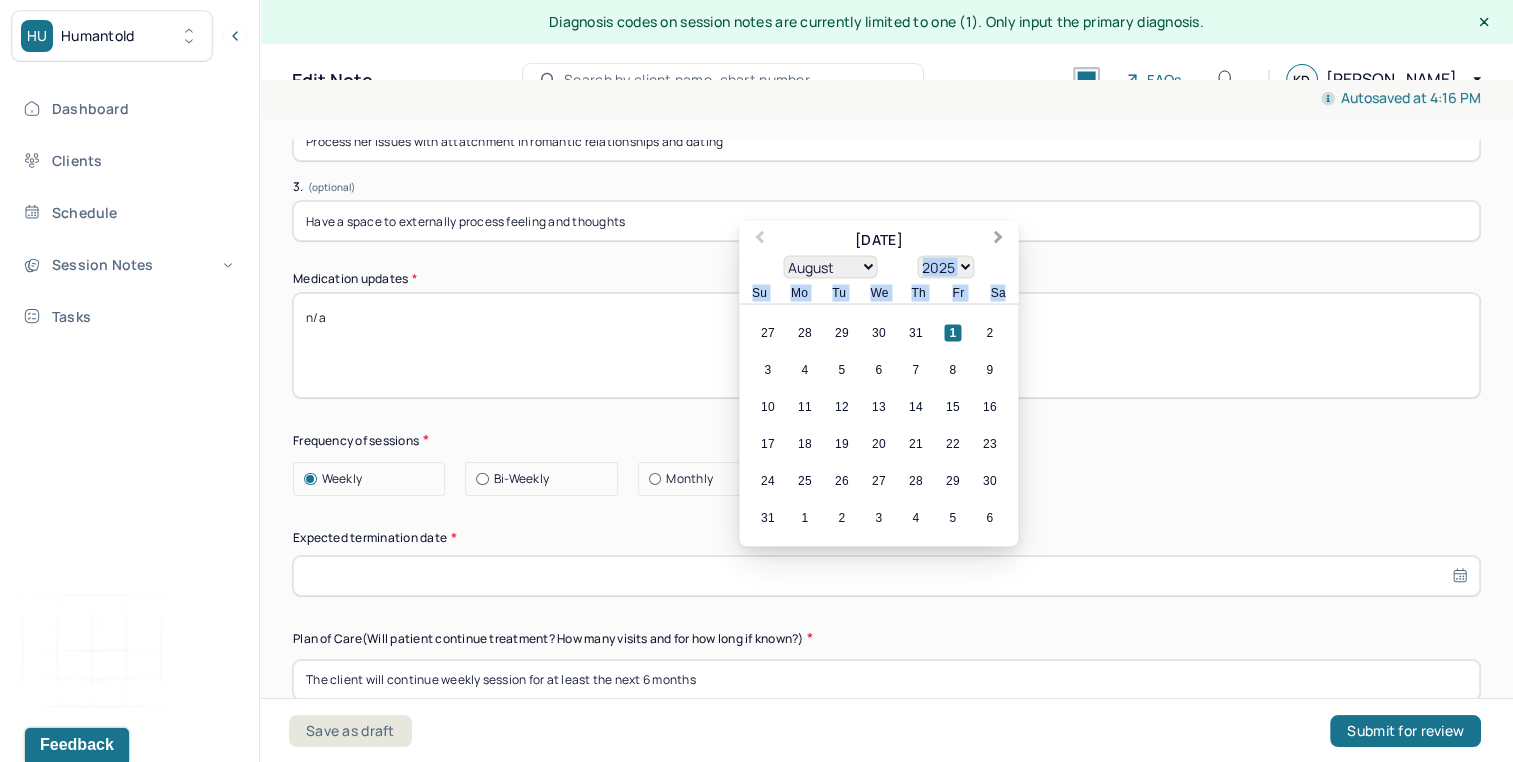drag, startPoint x: 994, startPoint y: 272, endPoint x: 992, endPoint y: 230, distance: 42.047592 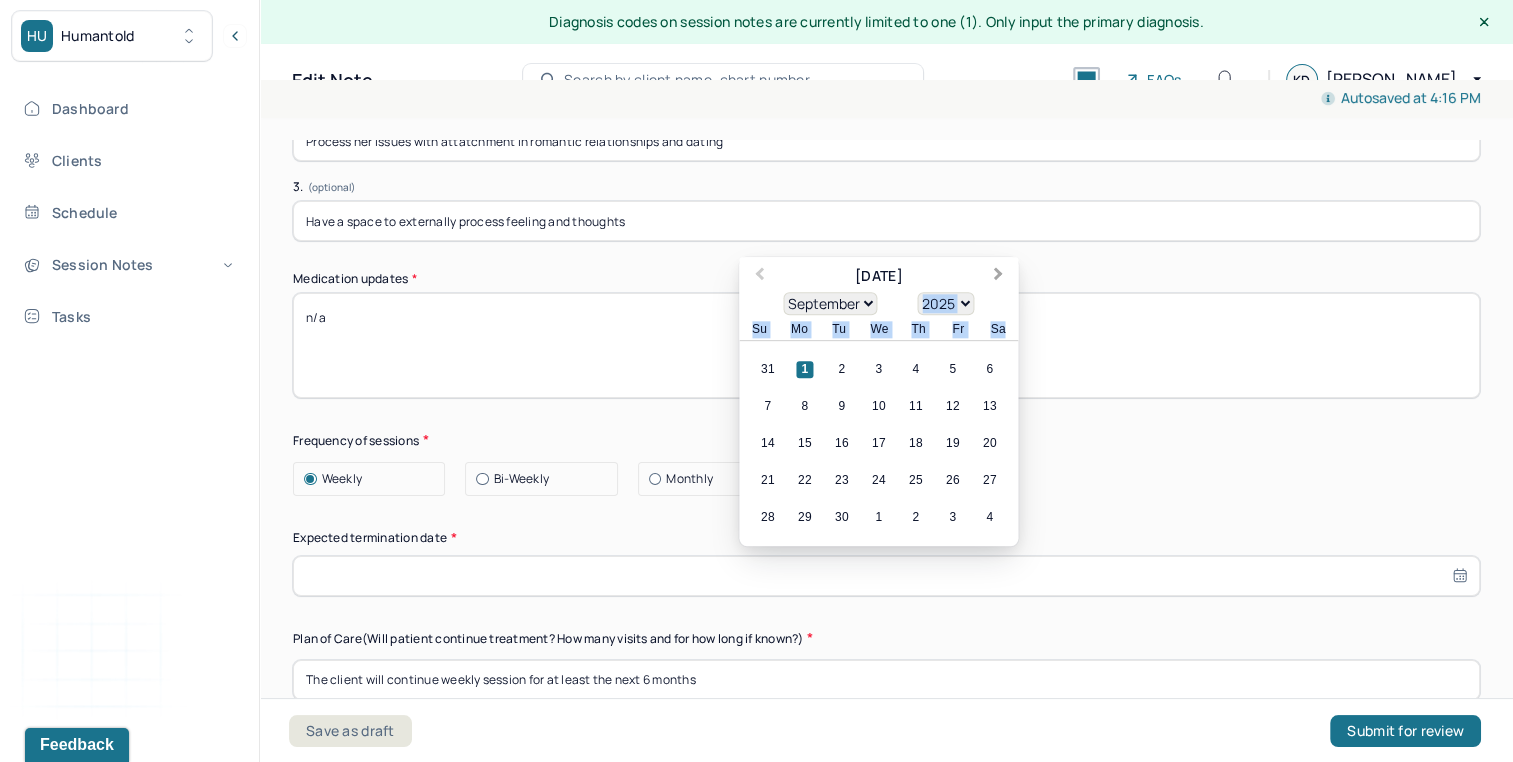 click on "Next Month" at bounding box center (1000, 278) 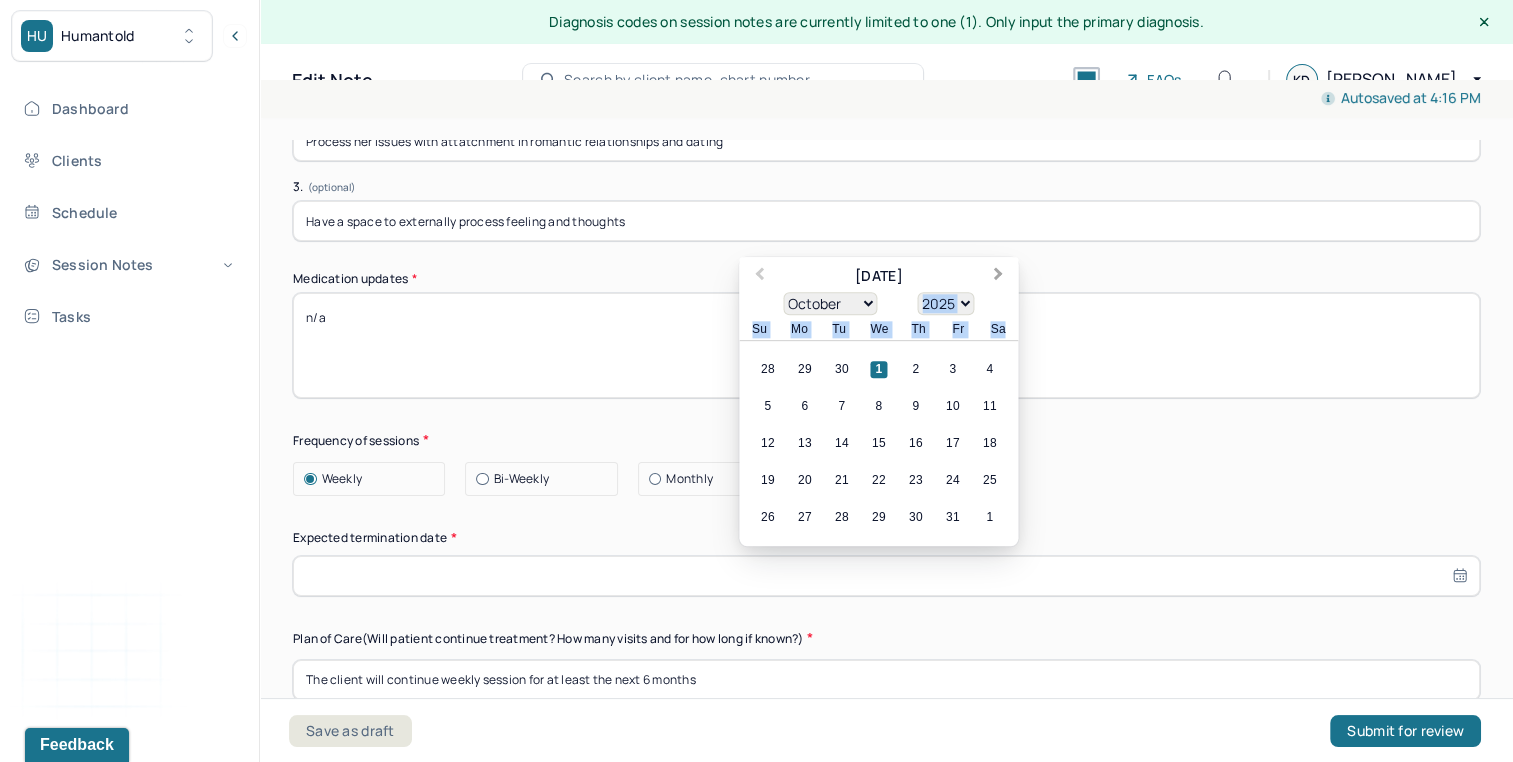 click on "Next Month" at bounding box center [1000, 278] 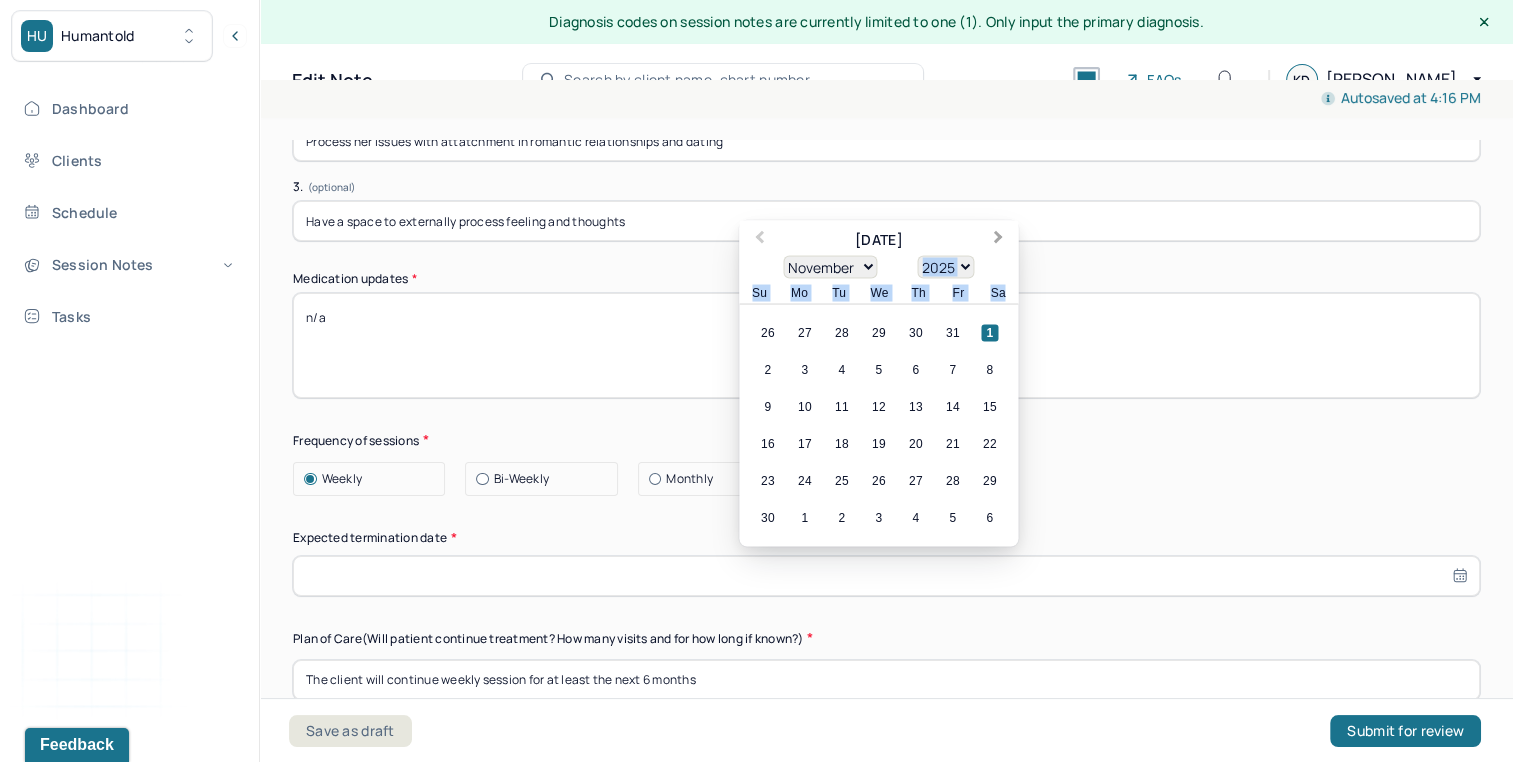 click on "January February March April May June July August September October November [DATE] 1901 1902 1903 1904 1905 1906 1907 1908 1909 1910 1911 1912 1913 1914 1915 1916 1917 1918 1919 1920 1921 1922 1923 1924 1925 1926 1927 1928 1929 1930 1931 1932 1933 1934 1935 1936 1937 1938 1939 1940 1941 1942 1943 1944 1945 1946 1947 1948 1949 1950 1951 1952 1953 1954 1955 1956 1957 1958 1959 1960 1961 1962 1963 1964 1965 1966 1967 1968 1969 1970 1971 1972 1973 1974 1975 1976 1977 1978 1979 1980 1981 1982 1983 1984 1985 1986 1987 1988 1989 1990 1991 1992 1993 1994 1995 1996 1997 1998 1999 2000 2001 2002 2003 2004 2005 2006 2007 2008 2009 2010 2011 2012 2013 2014 2015 2016 2017 2018 2019 2020 2021 2022 2023 2024 2025 2026 2027 2028 2029 2030 2031 2032 2033 2034 2035 2036 2037 2038 2039 2040 2041 2042 2043 2044 2045 2046 2047 2048 2049 2050 2051 2052 2053 2054 2055 2056 2057 2058 2059 2060 2061 2062 2063 2064 2065 2066 2067 2068 2069 2070 2071 2072 2073 2074 2075 2076 2077 2078 2079 2080 2081 2082 2083 2084 2085 2086" at bounding box center [878, 266] 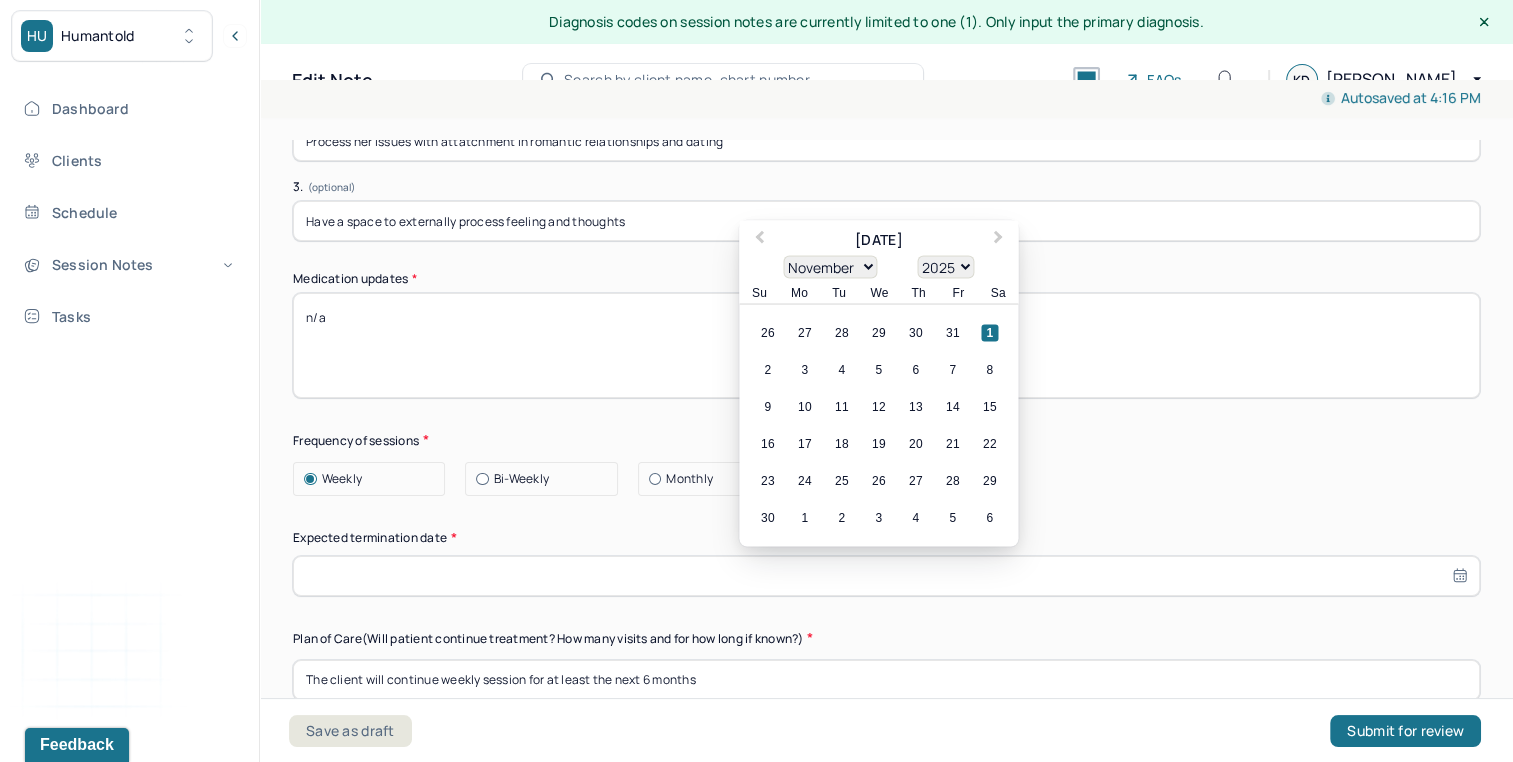 click on "January February March April May June July August September October November [DATE] 1901 1902 1903 1904 1905 1906 1907 1908 1909 1910 1911 1912 1913 1914 1915 1916 1917 1918 1919 1920 1921 1922 1923 1924 1925 1926 1927 1928 1929 1930 1931 1932 1933 1934 1935 1936 1937 1938 1939 1940 1941 1942 1943 1944 1945 1946 1947 1948 1949 1950 1951 1952 1953 1954 1955 1956 1957 1958 1959 1960 1961 1962 1963 1964 1965 1966 1967 1968 1969 1970 1971 1972 1973 1974 1975 1976 1977 1978 1979 1980 1981 1982 1983 1984 1985 1986 1987 1988 1989 1990 1991 1992 1993 1994 1995 1996 1997 1998 1999 2000 2001 2002 2003 2004 2005 2006 2007 2008 2009 2010 2011 2012 2013 2014 2015 2016 2017 2018 2019 2020 2021 2022 2023 2024 2025 2026 2027 2028 2029 2030 2031 2032 2033 2034 2035 2036 2037 2038 2039 2040 2041 2042 2043 2044 2045 2046 2047 2048 2049 2050 2051 2052 2053 2054 2055 2056 2057 2058 2059 2060 2061 2062 2063 2064 2065 2066 2067 2068 2069 2070 2071 2072 2073 2074 2075 2076 2077 2078 2079 2080 2081 2082 2083 2084 2085 2086" at bounding box center [878, 266] 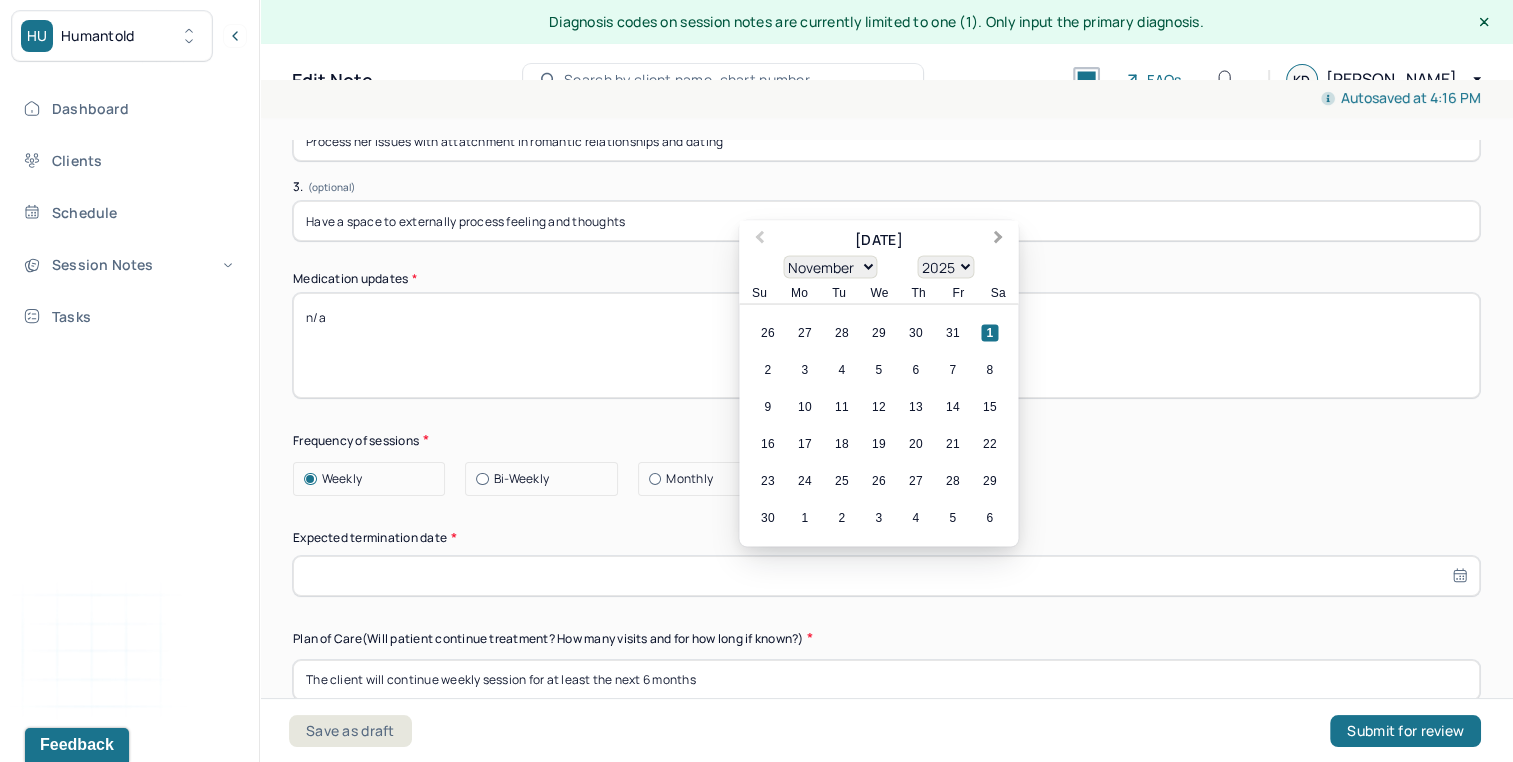 click on "Next Month" at bounding box center [998, 240] 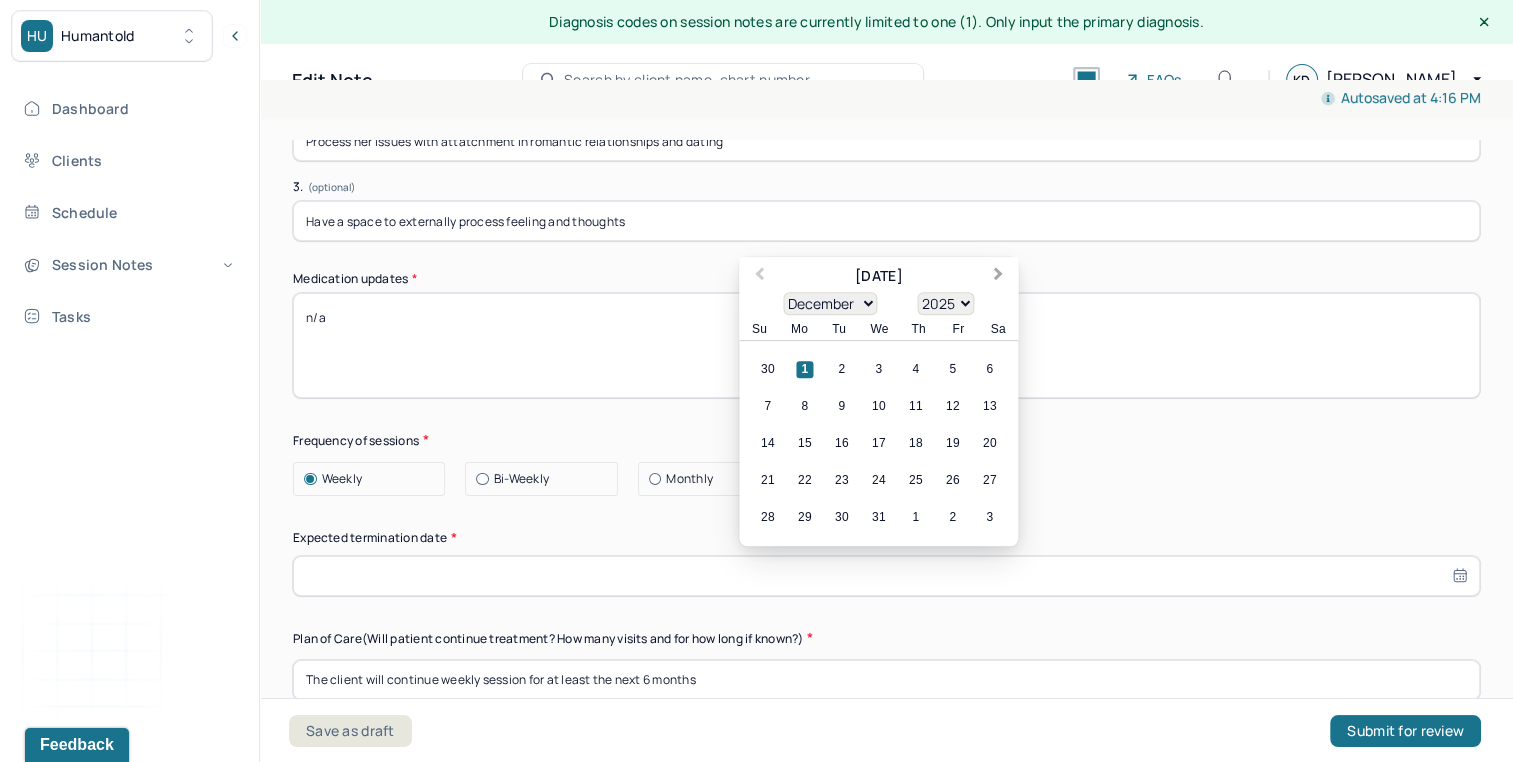 click on "Next Month" at bounding box center [998, 277] 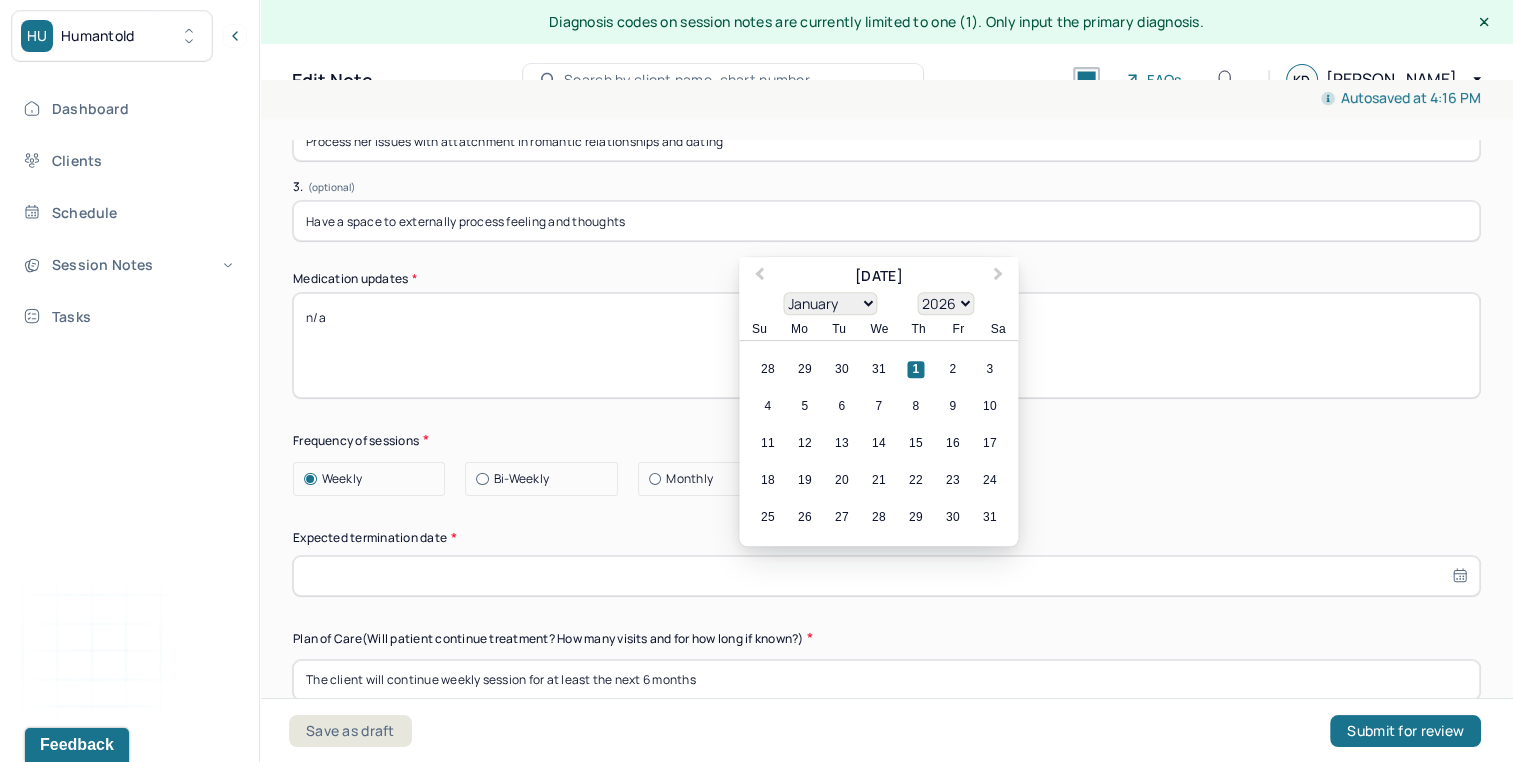 click on "1" at bounding box center [915, 369] 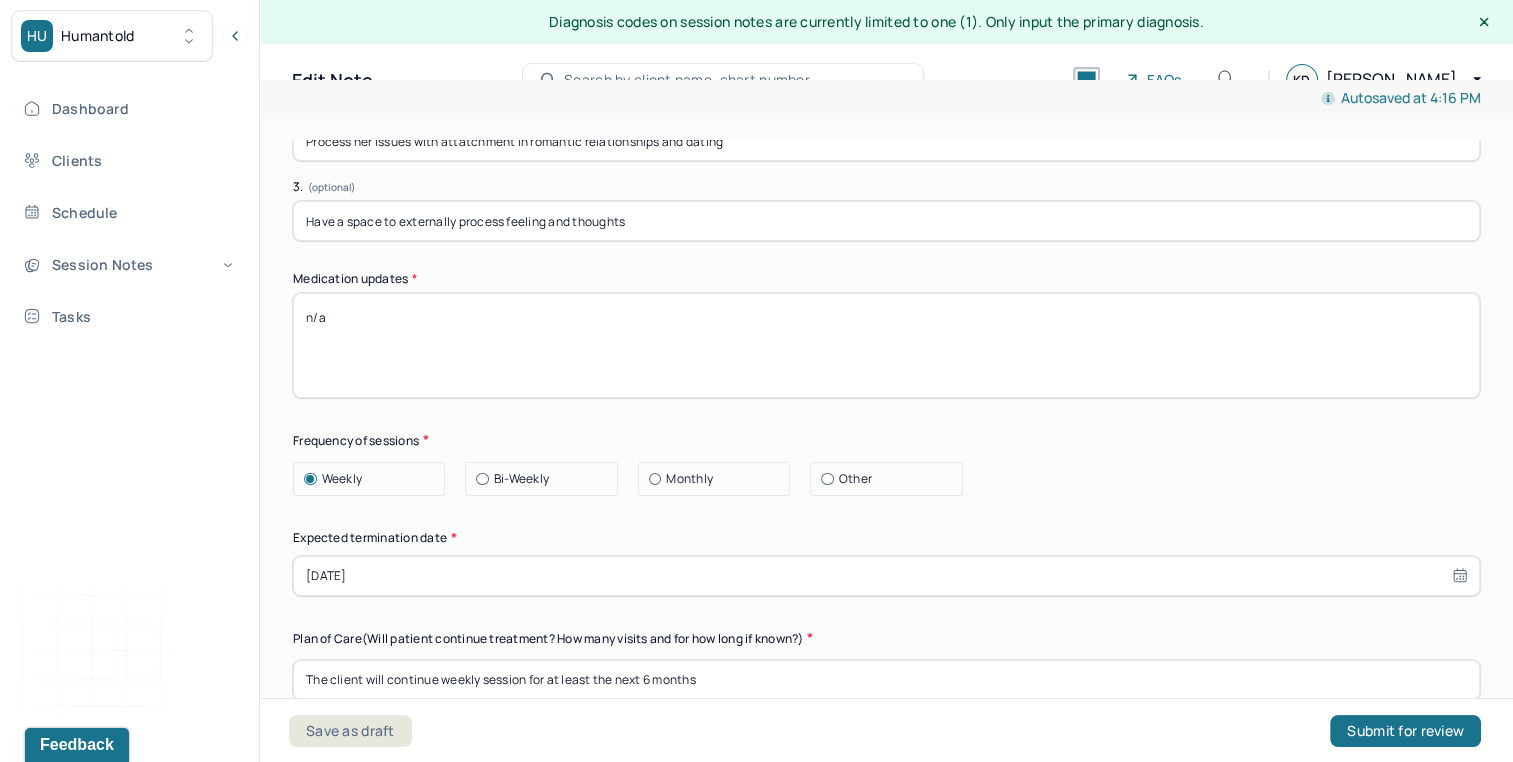 click on "Plan of Care (Will patient continue treatment? How many visits and for how long if known?)" at bounding box center (886, 638) 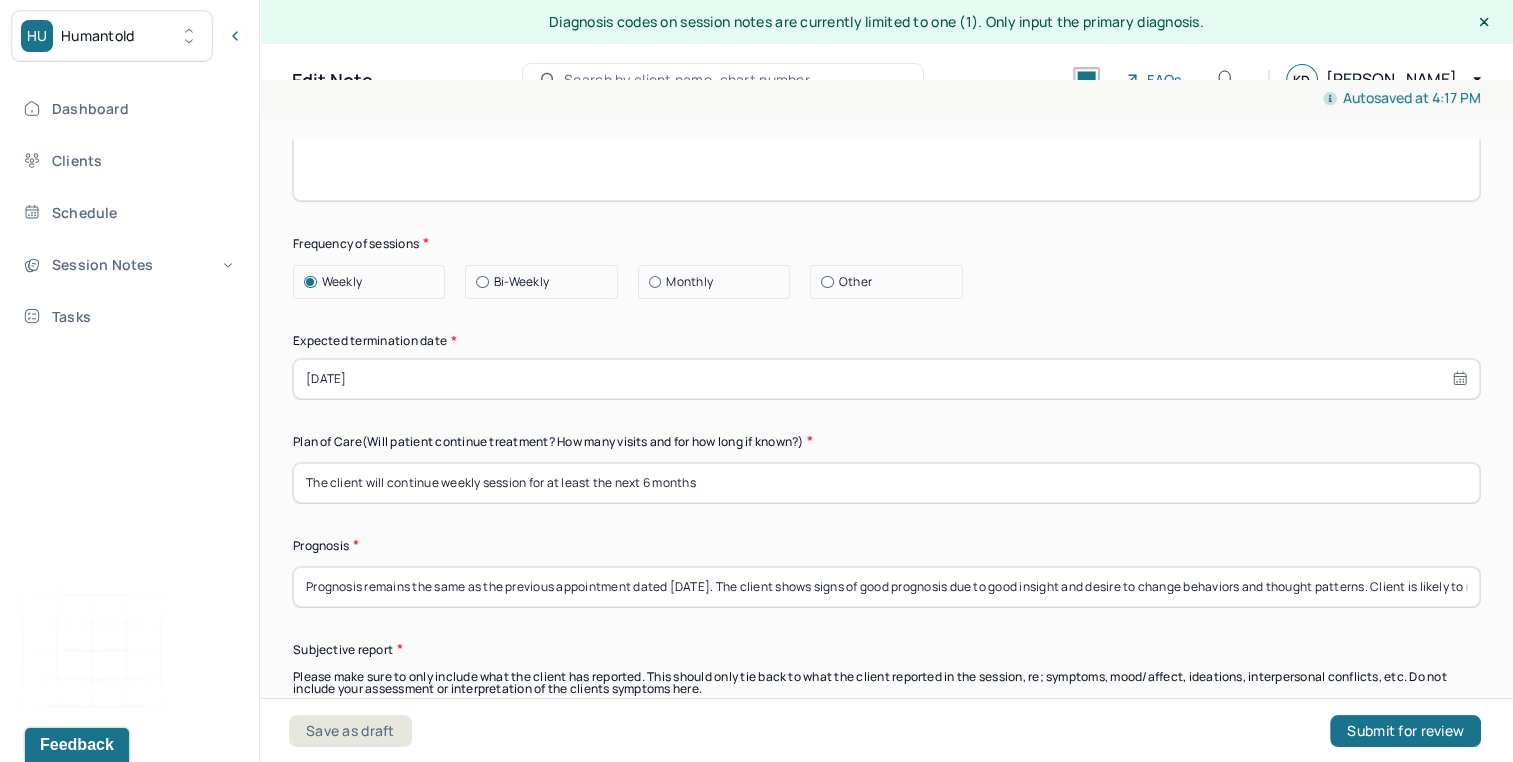 scroll, scrollTop: 5572, scrollLeft: 0, axis: vertical 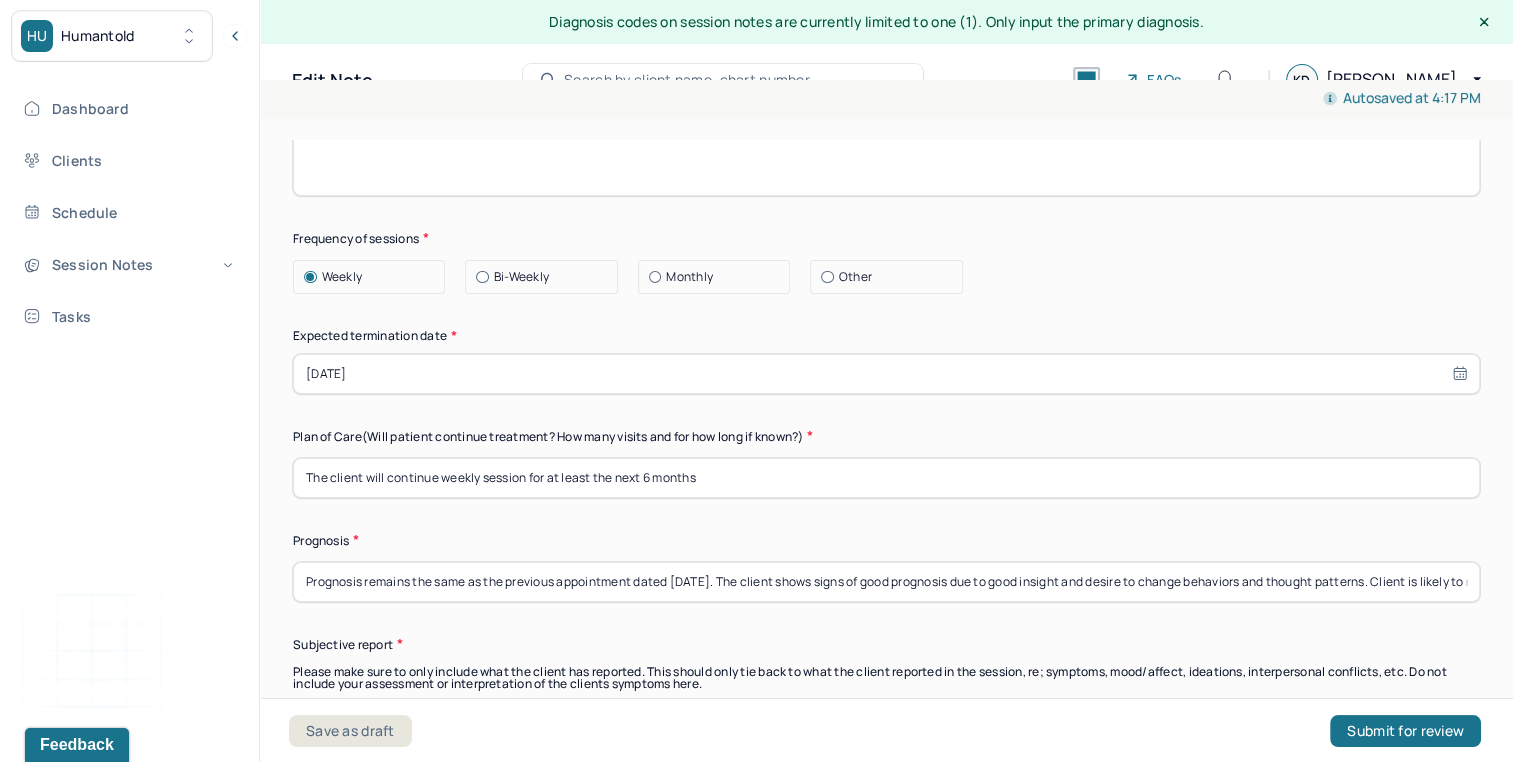 drag, startPoint x: 675, startPoint y: 570, endPoint x: 720, endPoint y: 574, distance: 45.17743 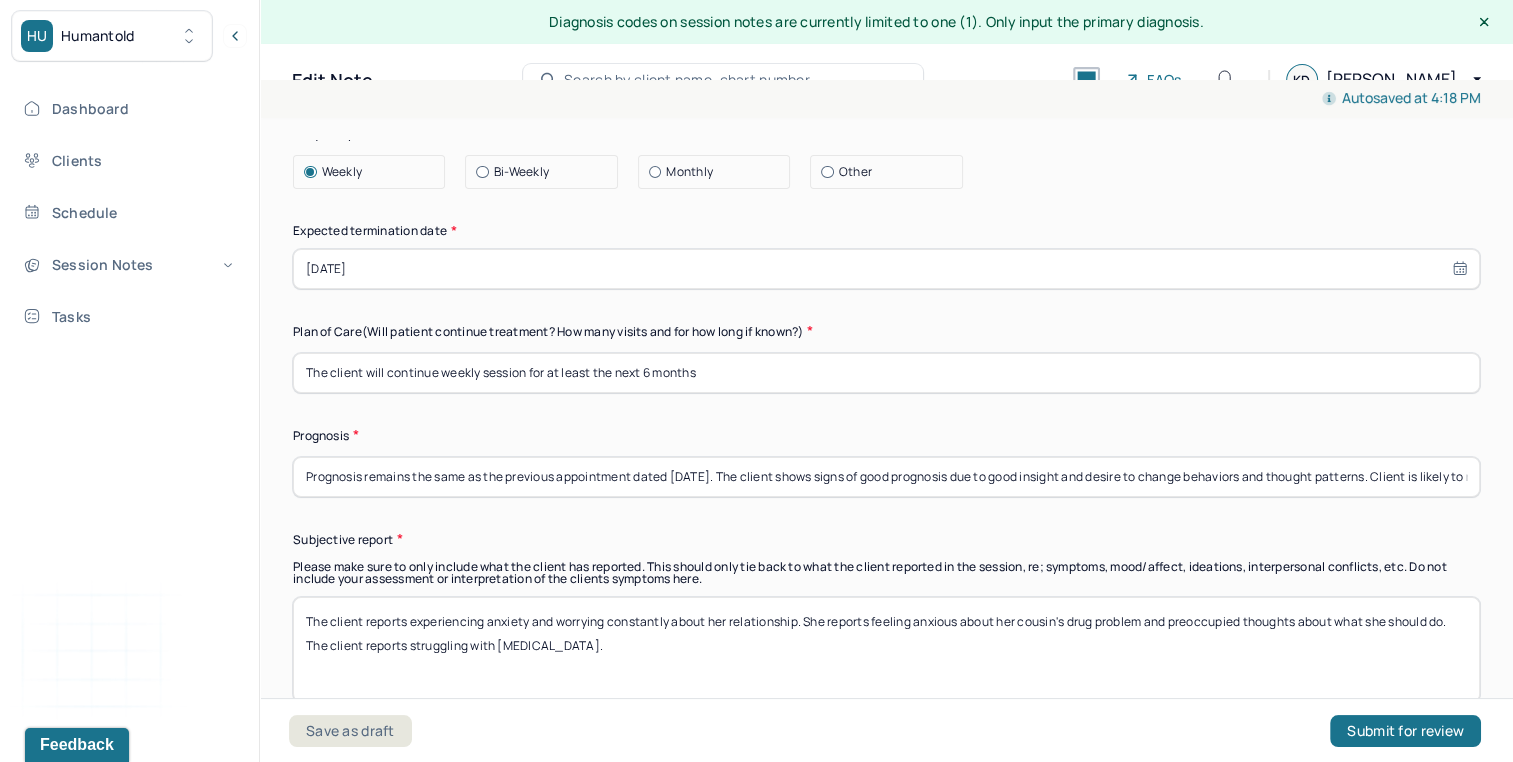 scroll, scrollTop: 5744, scrollLeft: 0, axis: vertical 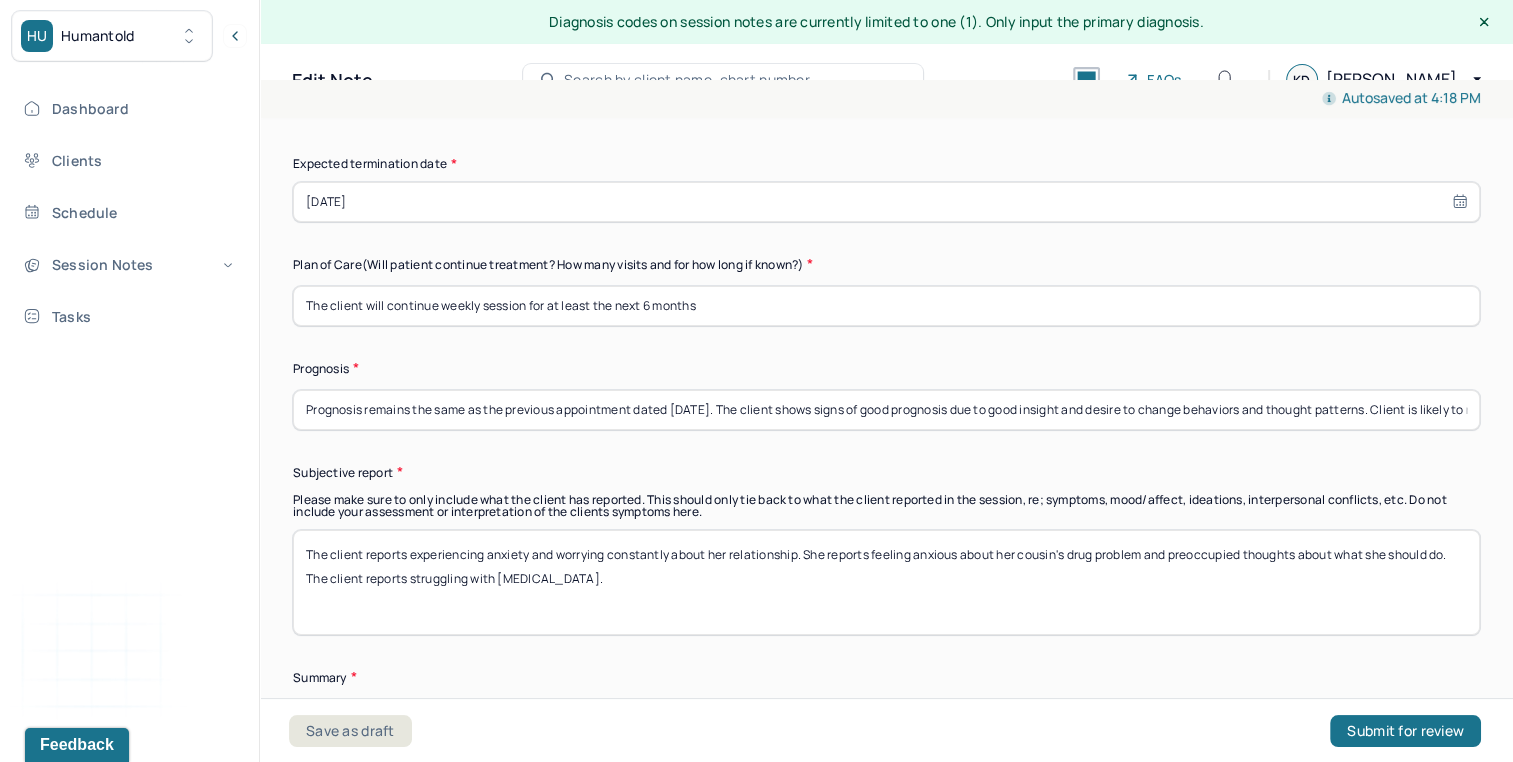 type on "Prognosis remains the same as the previous appointment dated [DATE]. The client shows signs of good prognosis due to good insight and desire to change behaviors and thought patterns. Client is likely to respond well to continued CBT sessions and DBT and has a good understanding on her diagnosis and areas of improvement which can improve her quality of life." 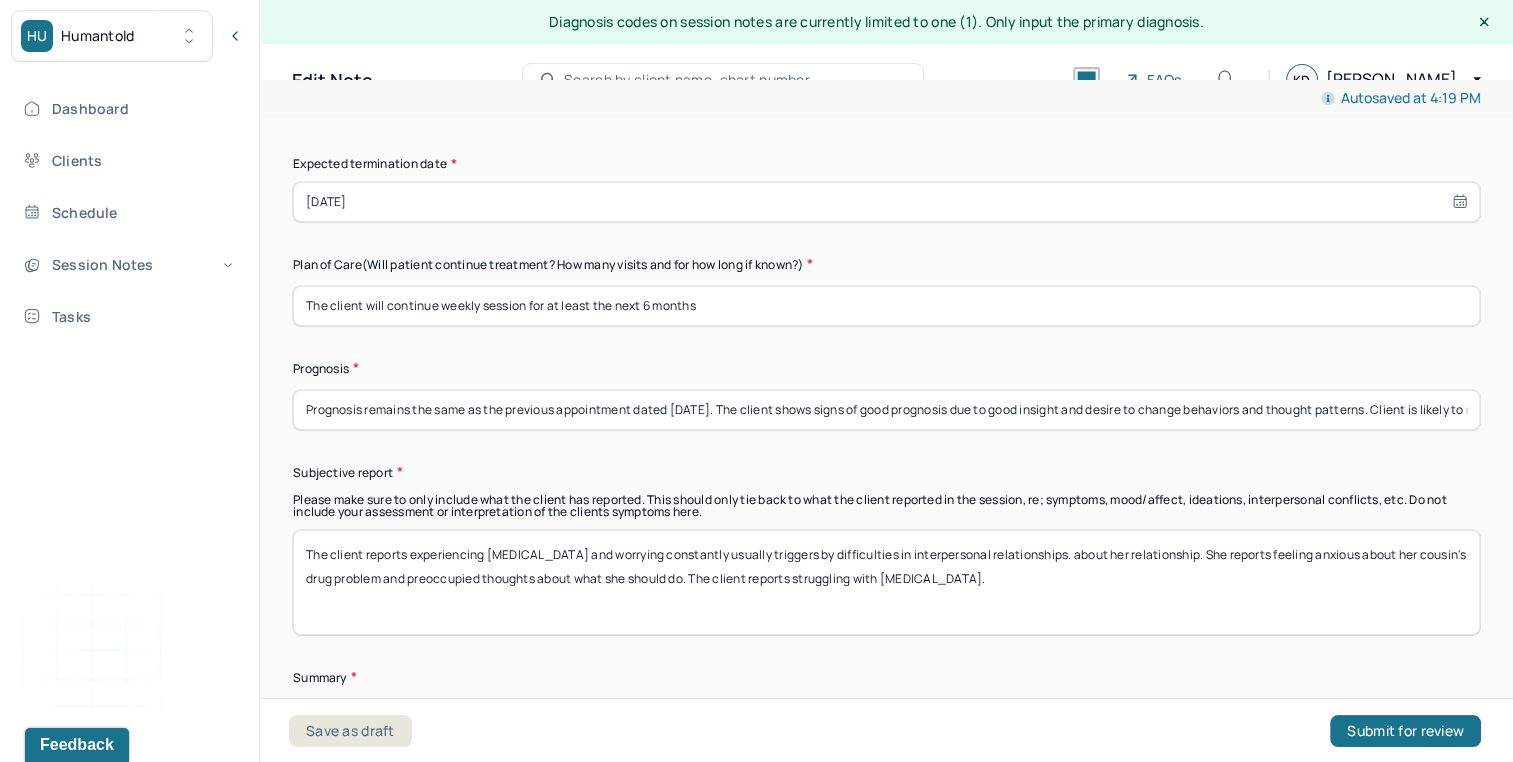 drag, startPoint x: 1086, startPoint y: 546, endPoint x: 1096, endPoint y: 570, distance: 26 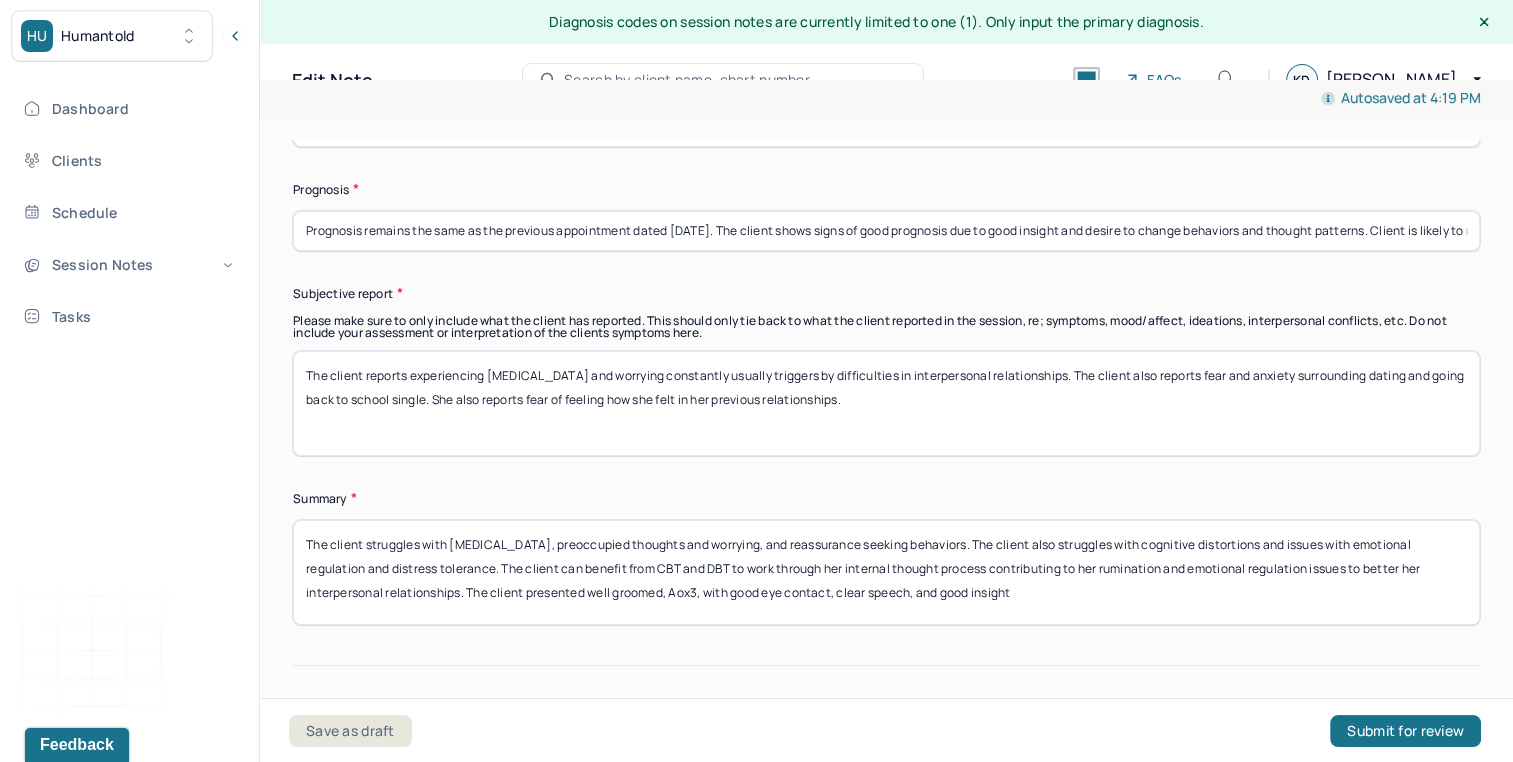 scroll, scrollTop: 5924, scrollLeft: 0, axis: vertical 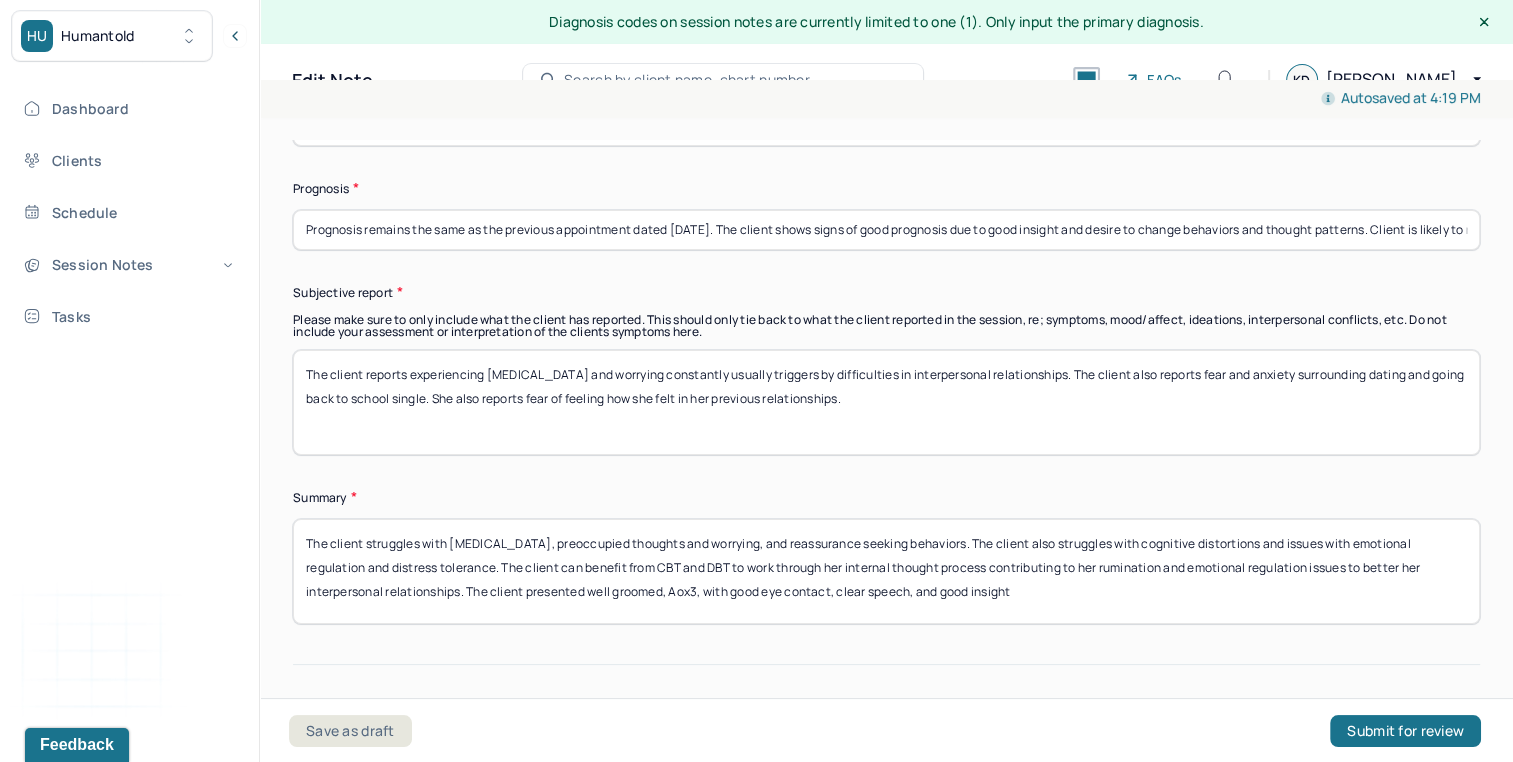 type on "The client reports experiencing [MEDICAL_DATA] and worrying constantly usually triggers by difficulties in interpersonal relationships. The client also reports fear and anxiety surrounding dating and going back to school single. She also reports fear of feeling how she felt in her previous relationships." 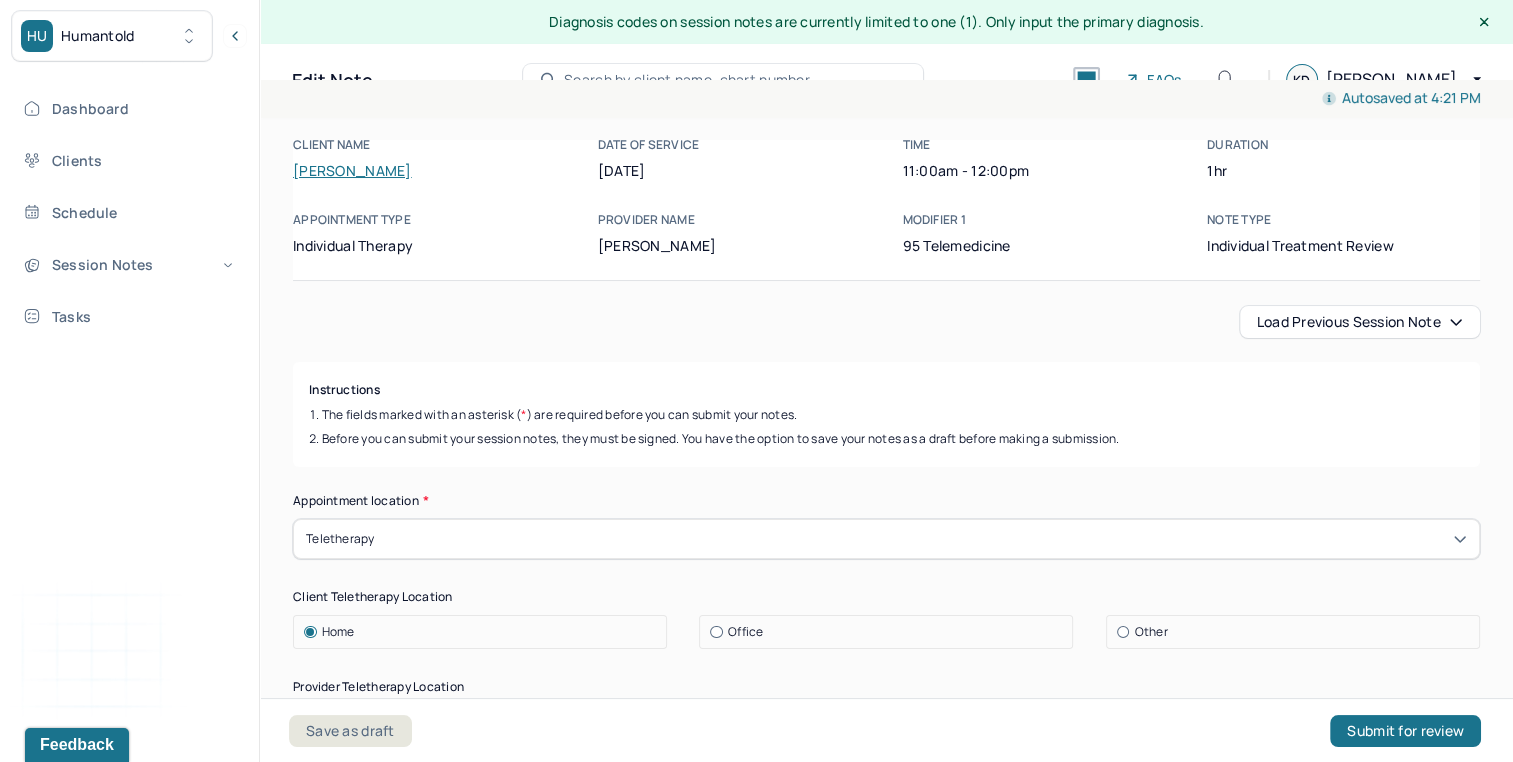 scroll, scrollTop: 0, scrollLeft: 0, axis: both 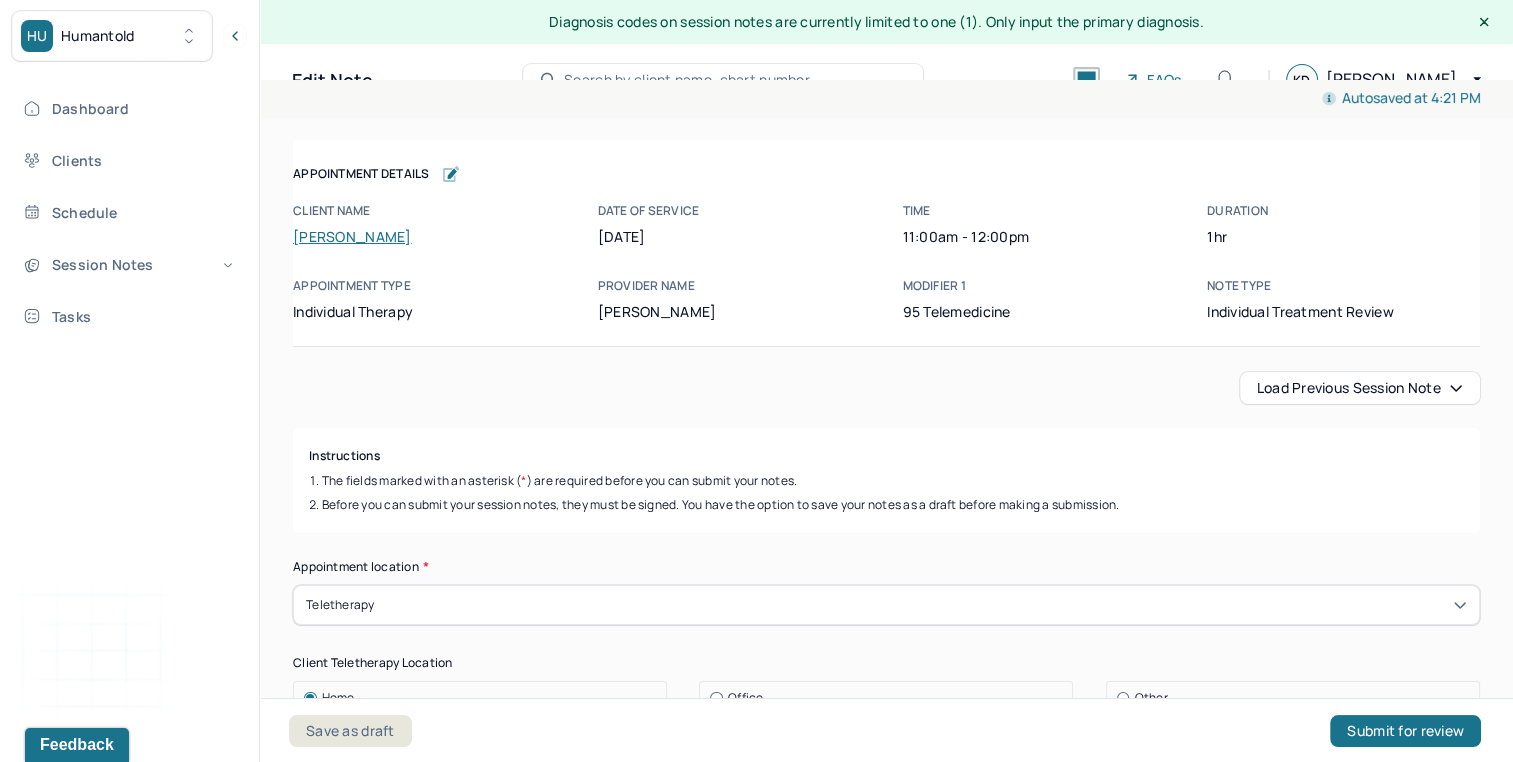 type on "The client struggles with [MEDICAL_DATA], preoccupied thoughts and worrying, and reassurance seeking behaviors. The client also struggles with cognitive distortions and issues with emotional regulation and distress tolerance. The client can benefit from CBT and DBT to work through her internal thought process contributing to her rumination and emotional regulation issues to better her interpersonal relationships. The client presented well groomed, Aox3, and cooperative." 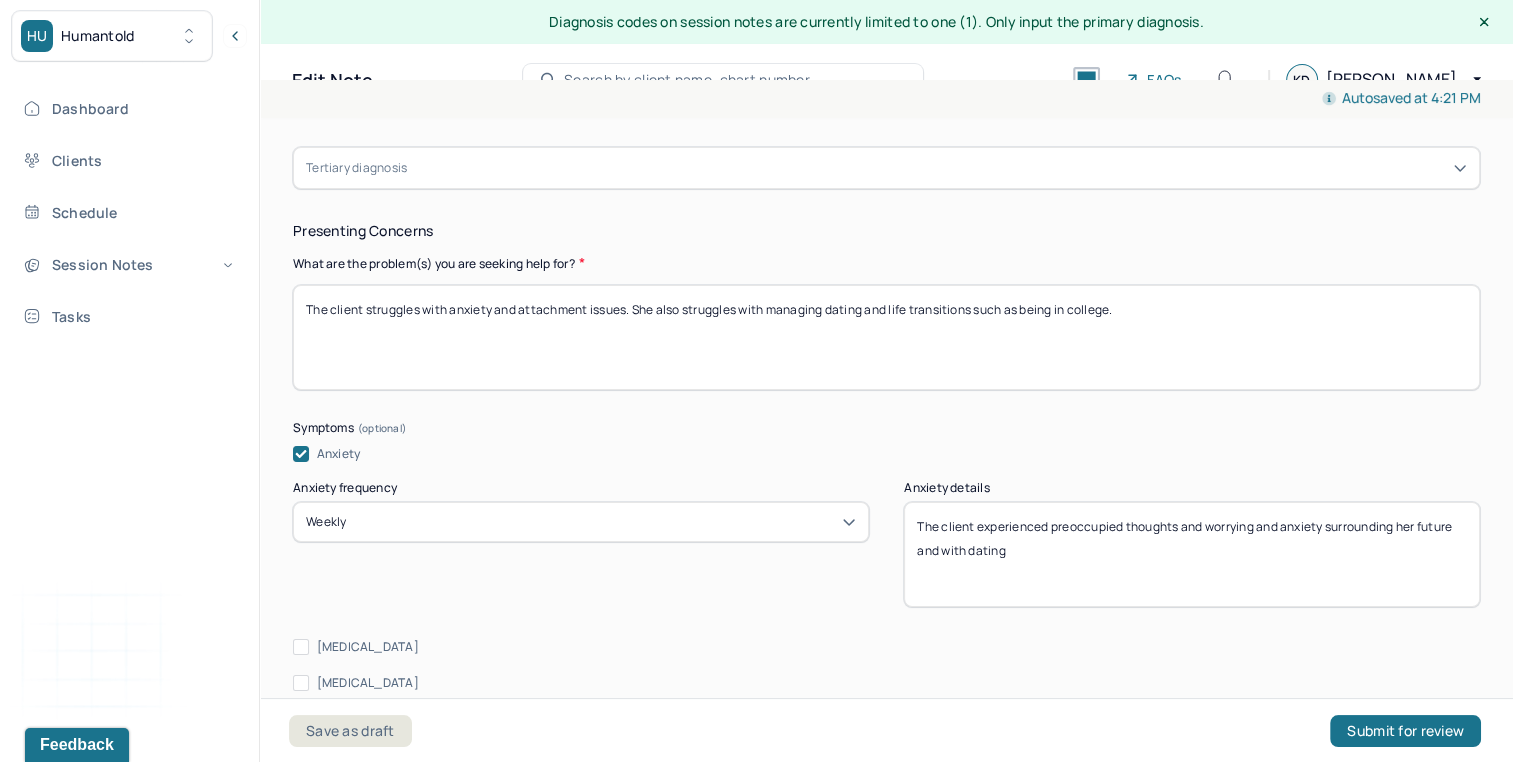 scroll, scrollTop: 972, scrollLeft: 0, axis: vertical 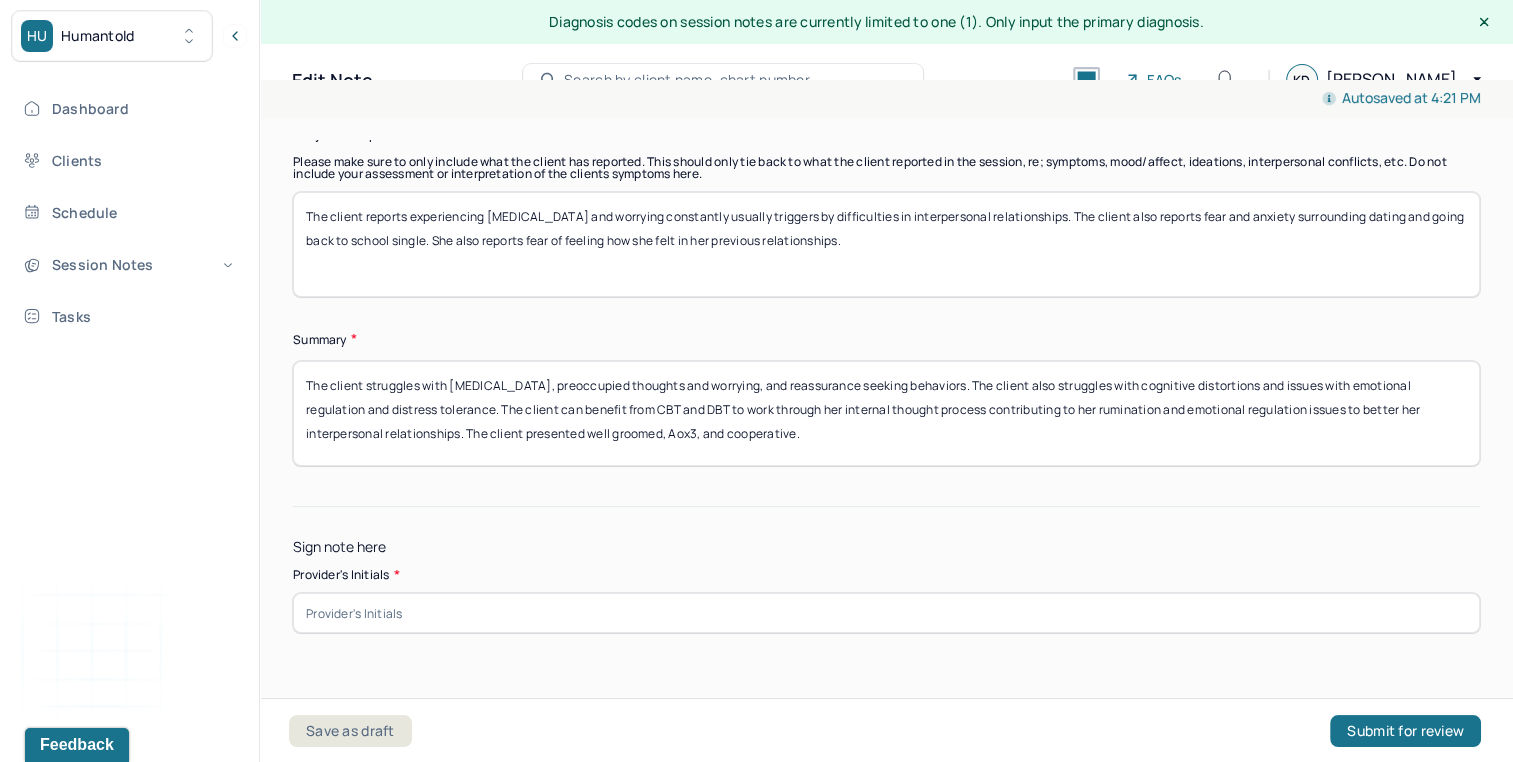 click at bounding box center [886, 613] 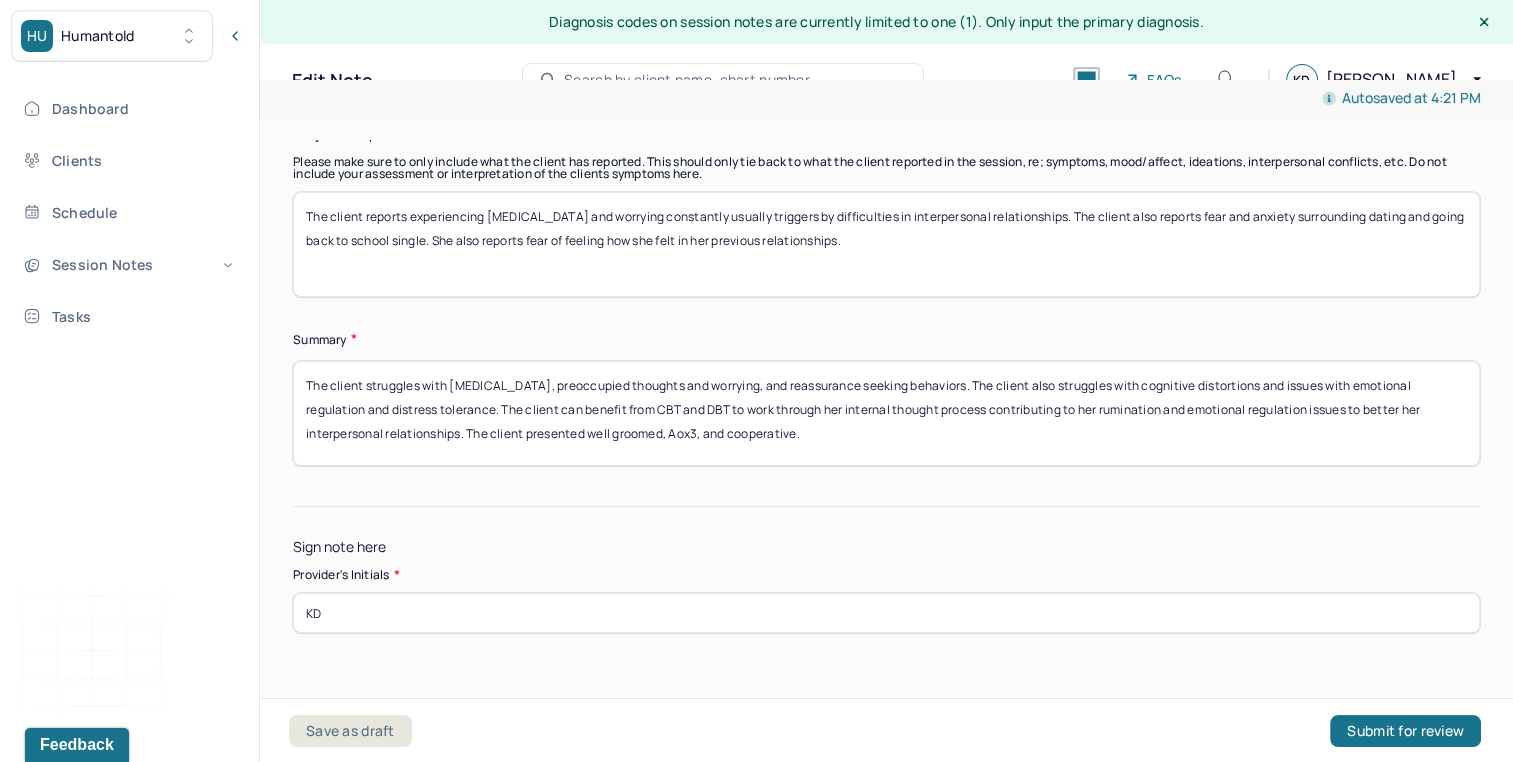 type on "KD" 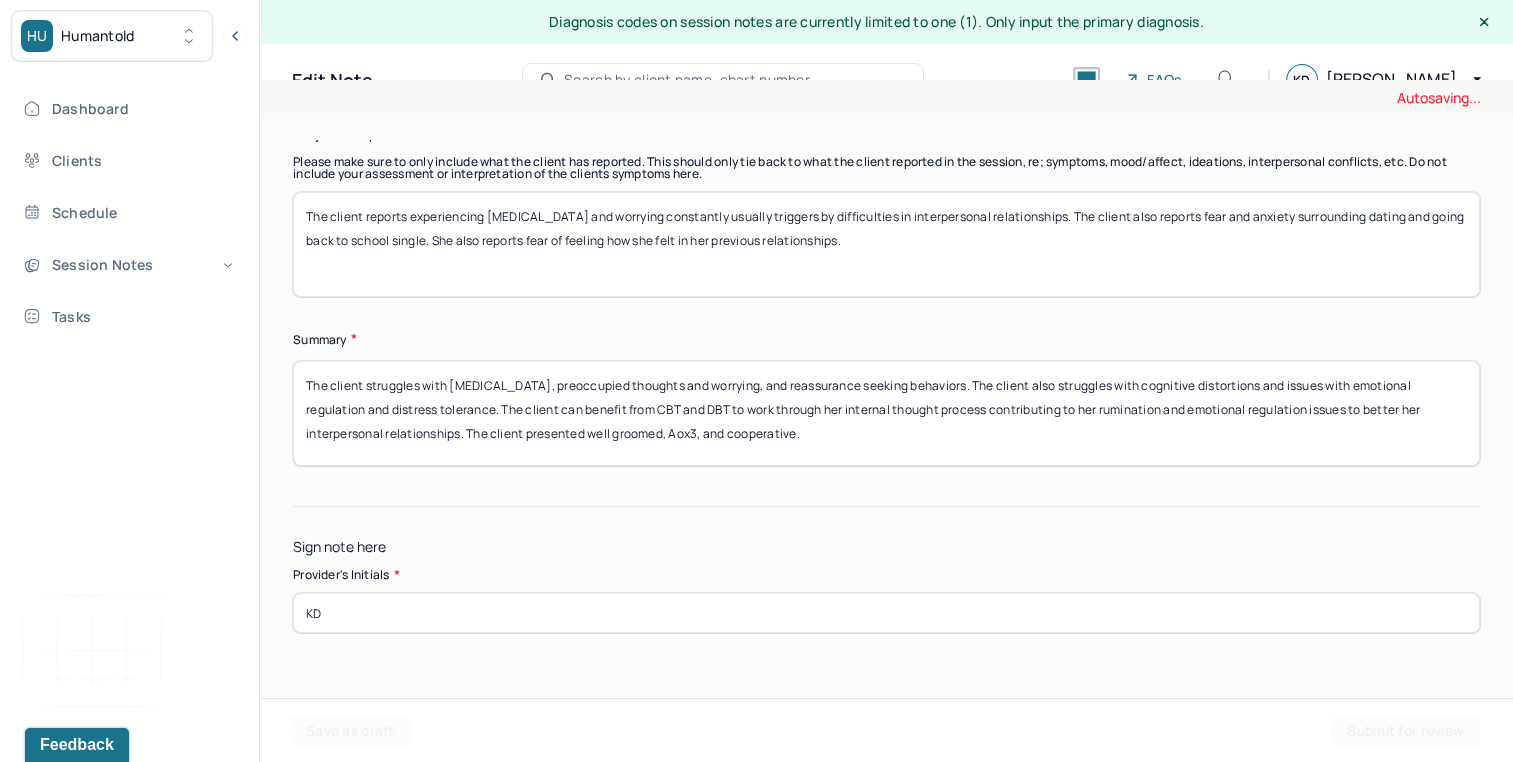 click on "Save as draft     Submit for review" at bounding box center [885, 730] 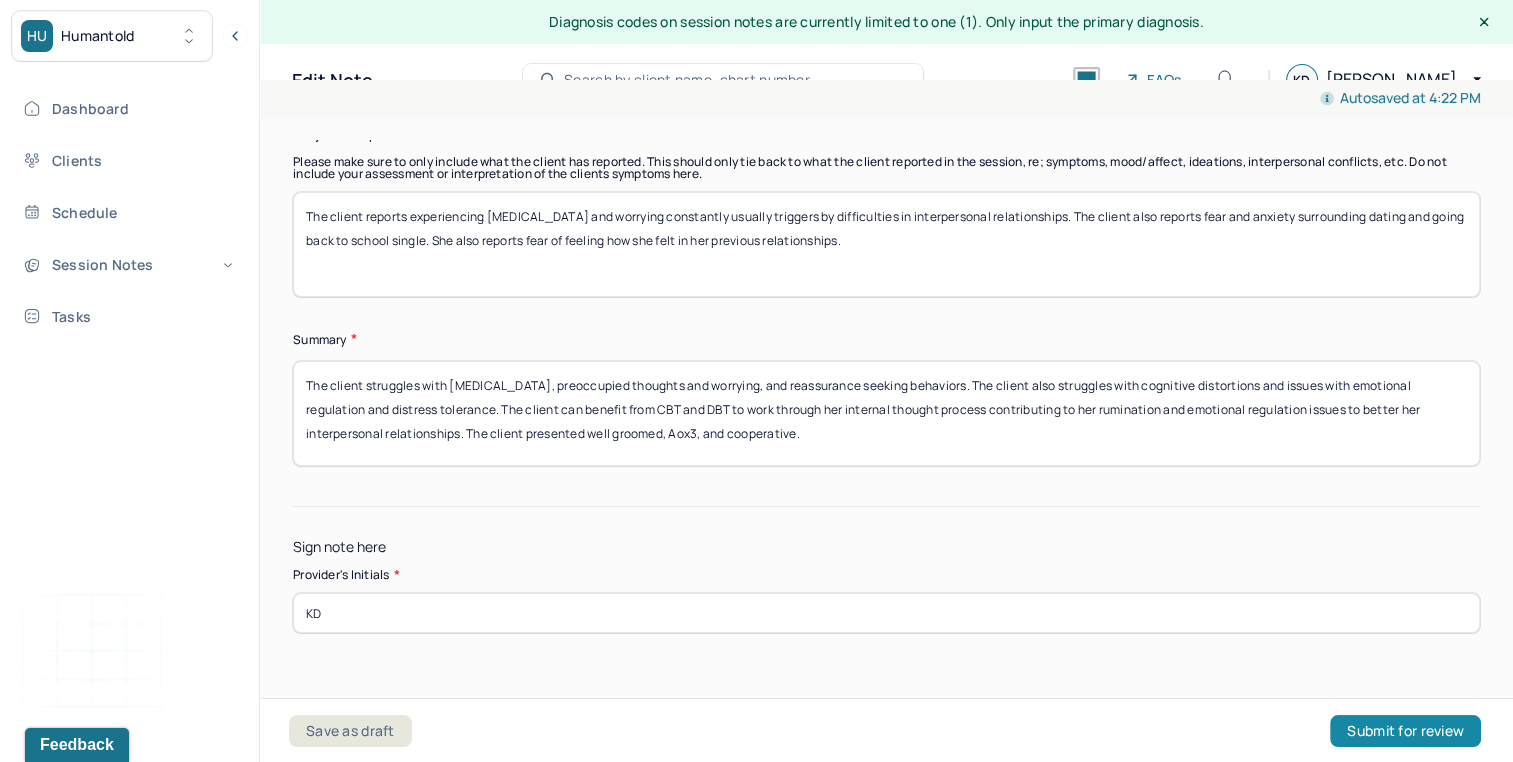 click on "Submit for review" at bounding box center (1405, 731) 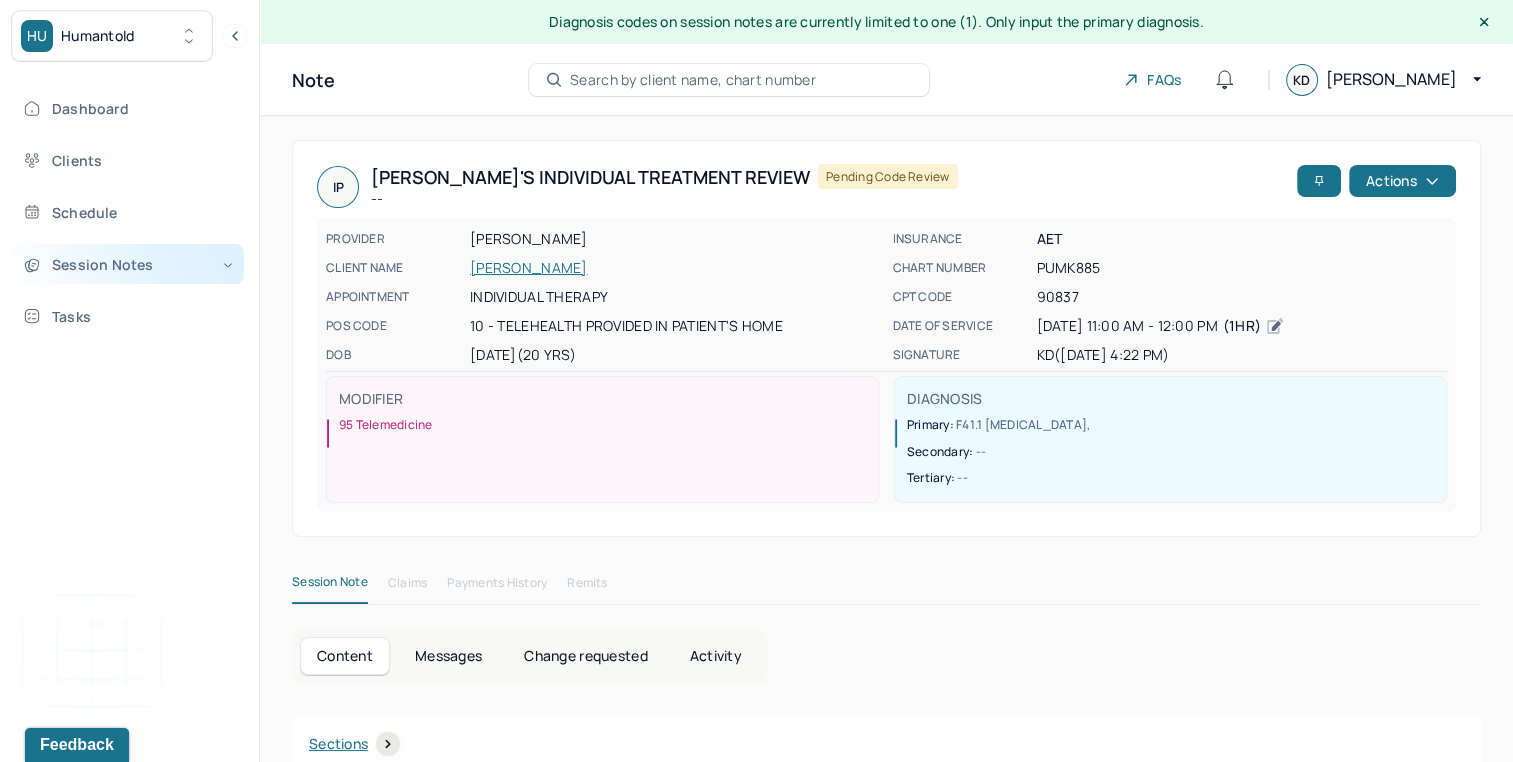 click on "Session Notes" at bounding box center [128, 264] 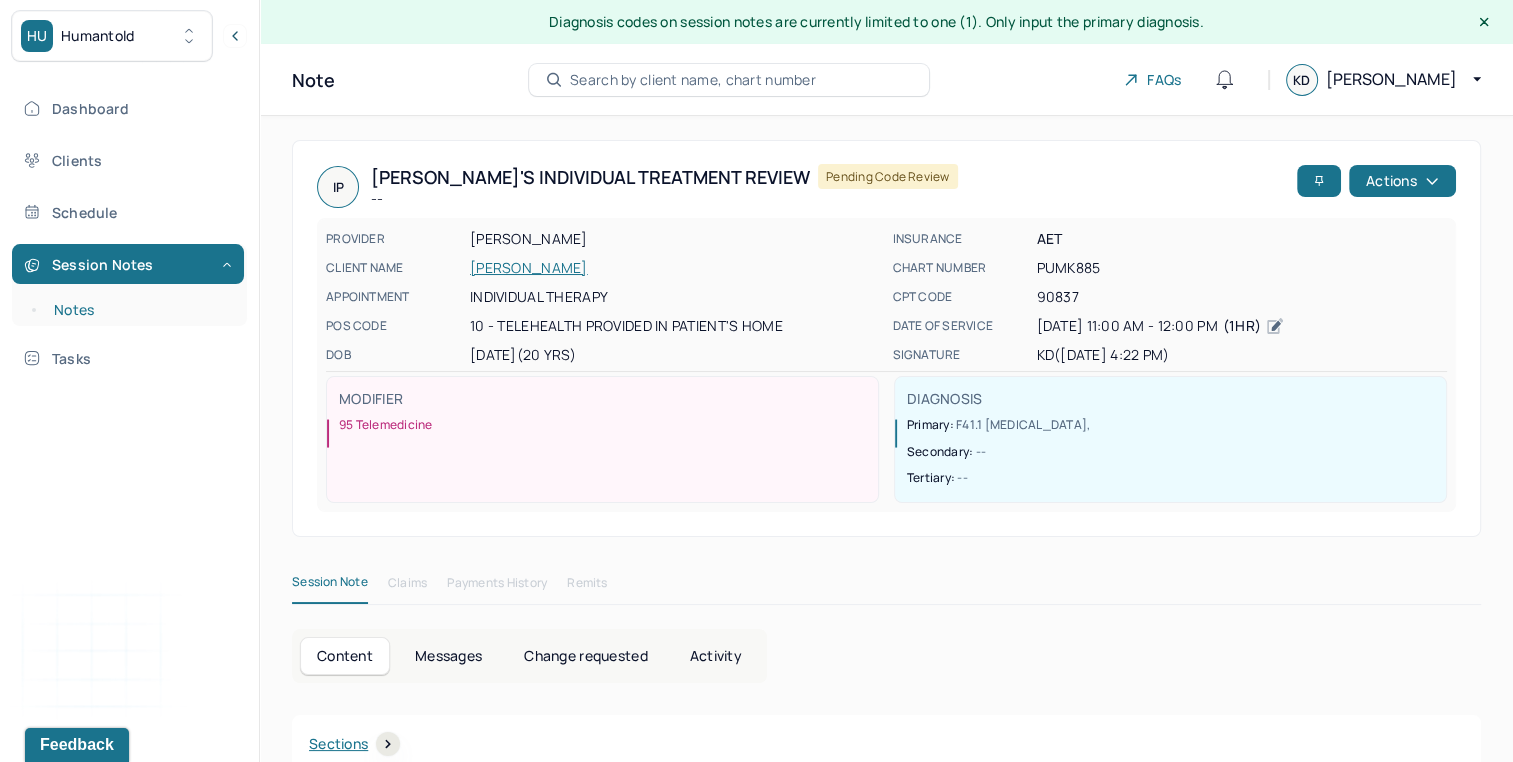 click on "Notes" at bounding box center [139, 310] 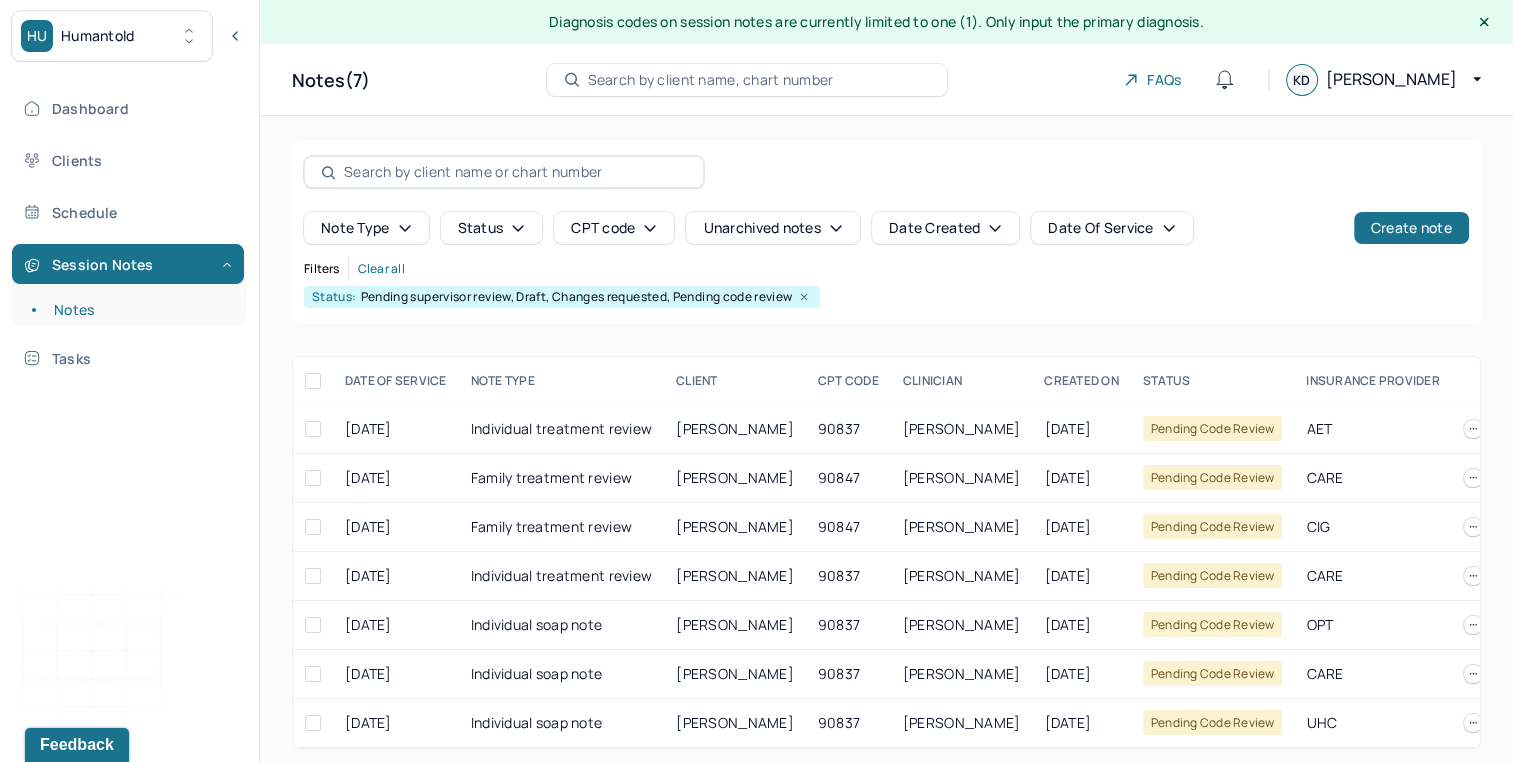 scroll, scrollTop: 0, scrollLeft: 0, axis: both 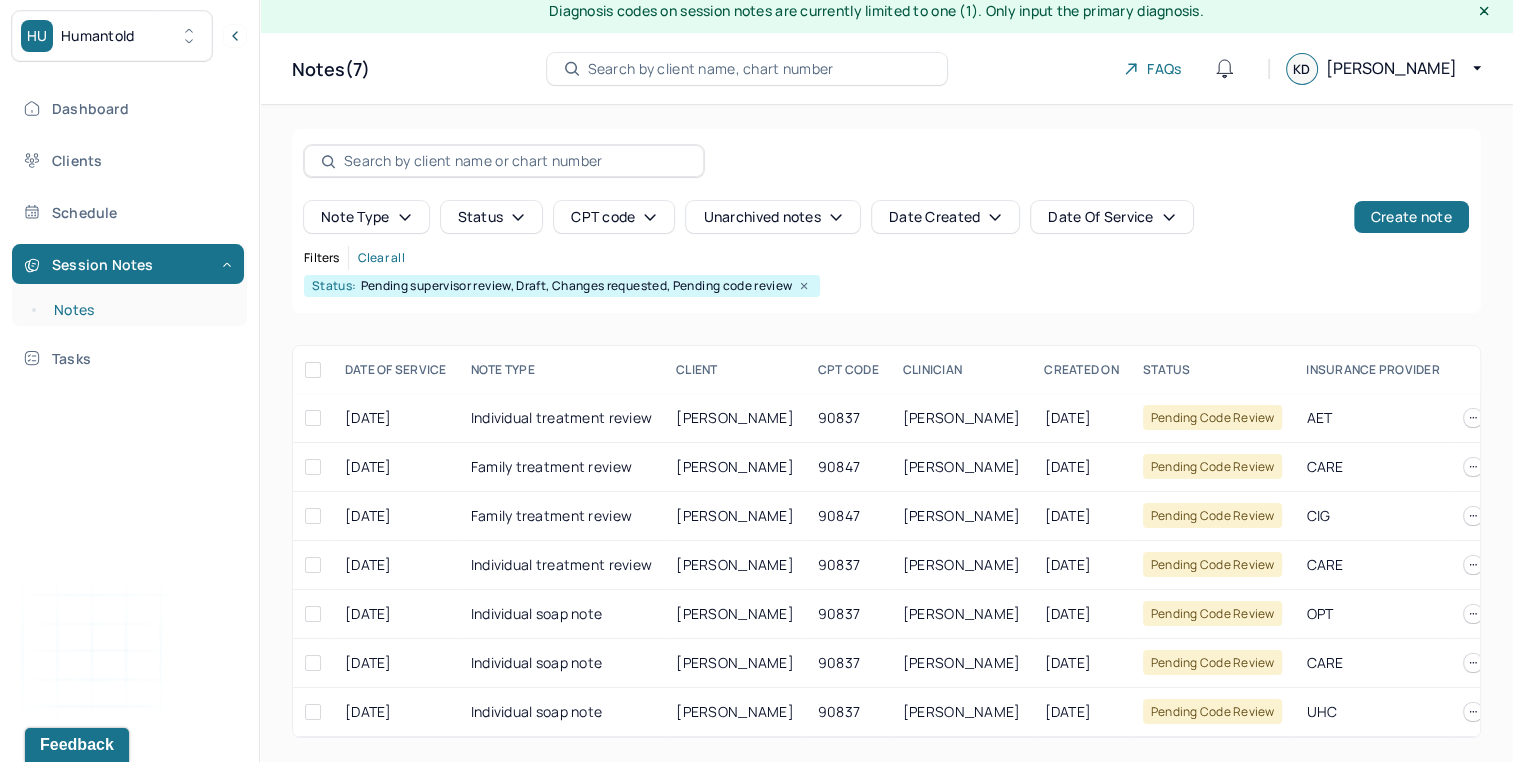 click on "Notes" at bounding box center [139, 310] 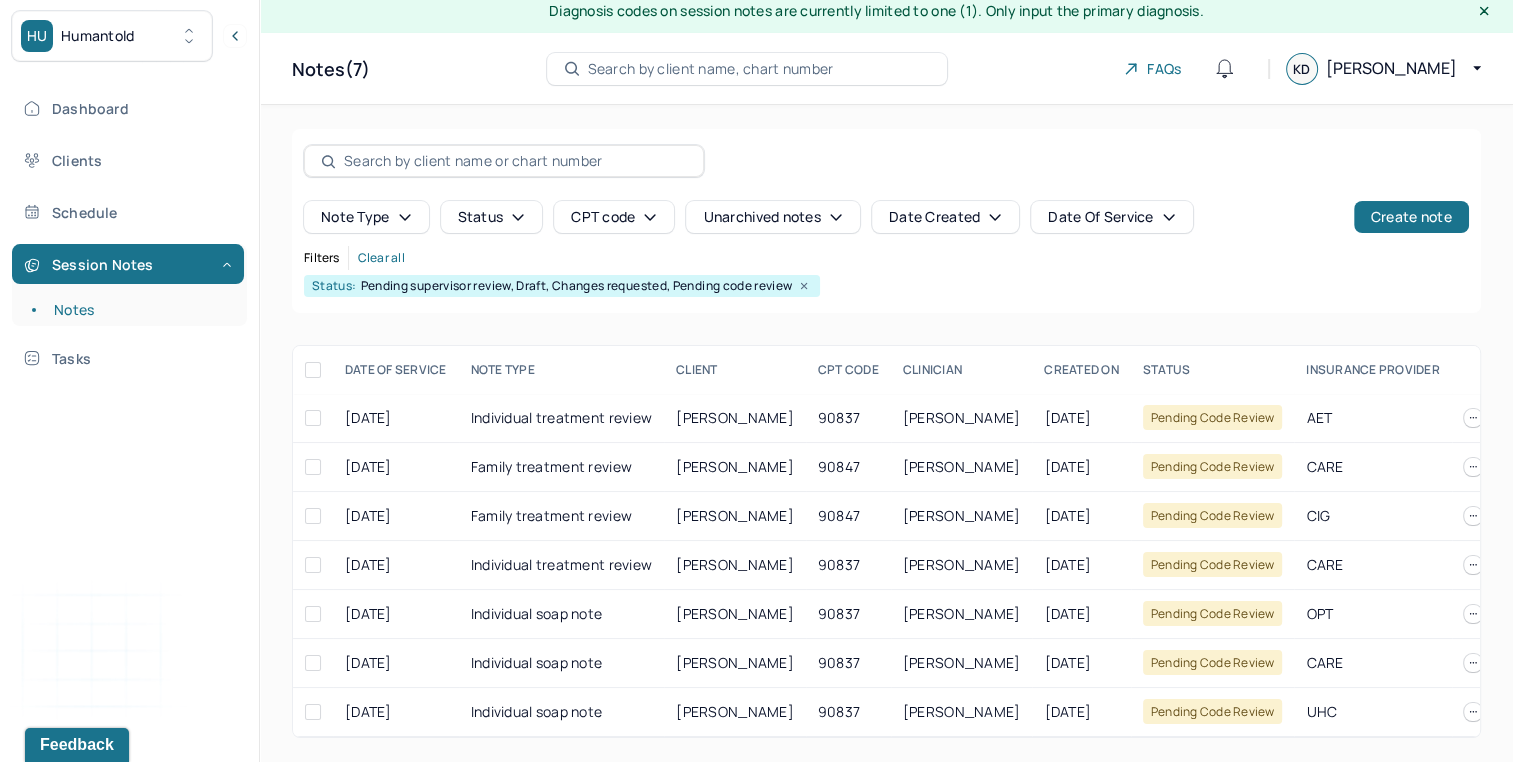 click on "Status: Pending supervisor review, Draft, Changes requested, Pending code review" at bounding box center (886, 286) 